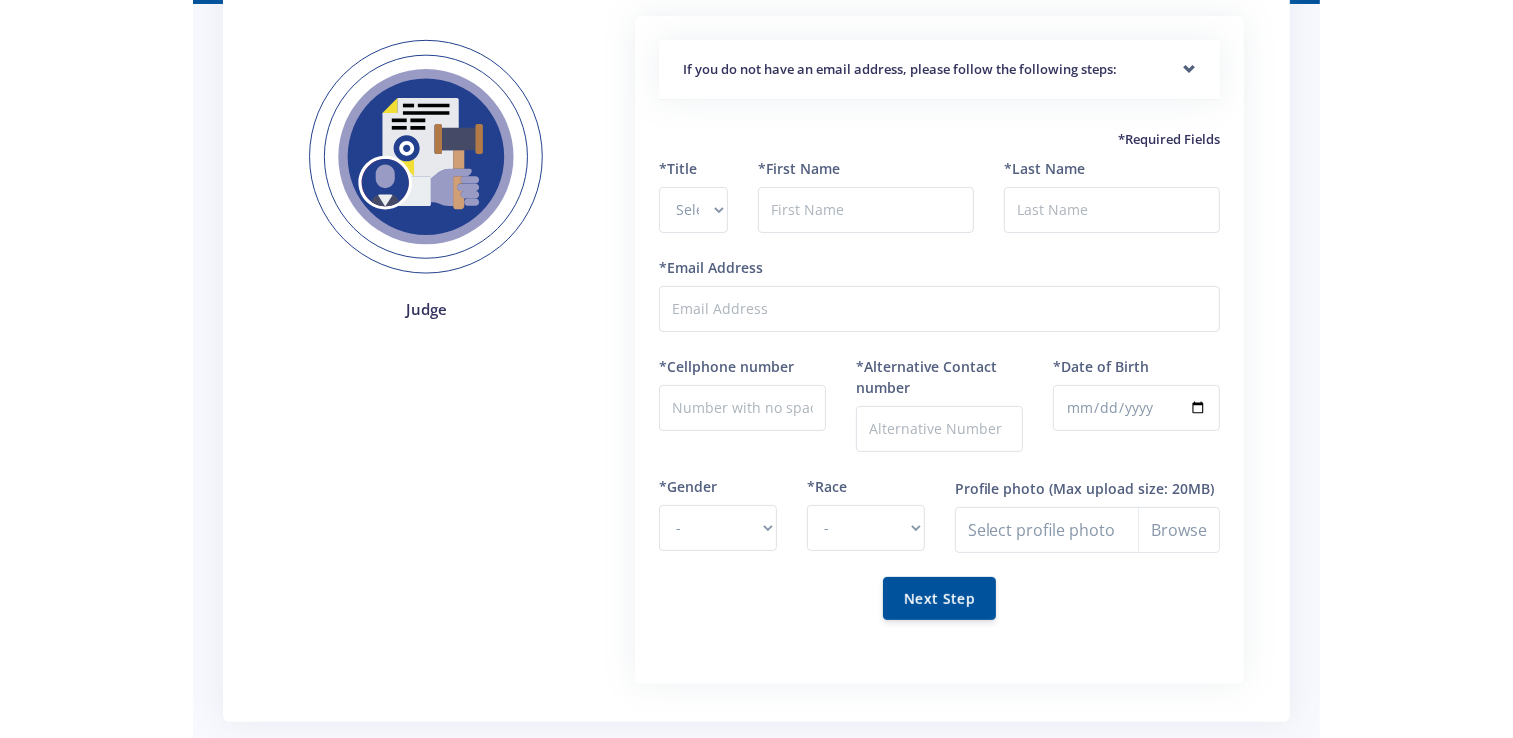 scroll, scrollTop: 100, scrollLeft: 0, axis: vertical 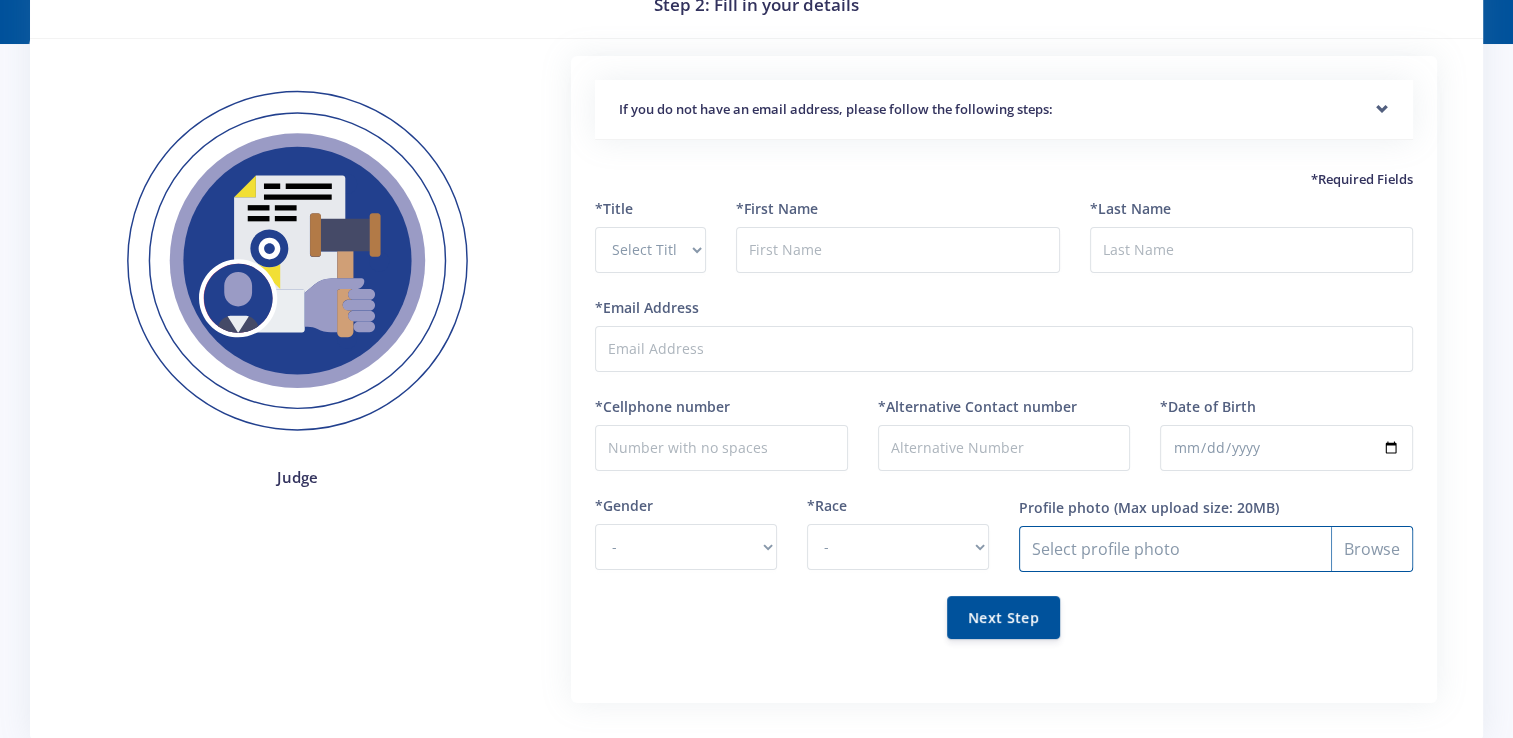 click on "Profile photo" at bounding box center (1216, 549) 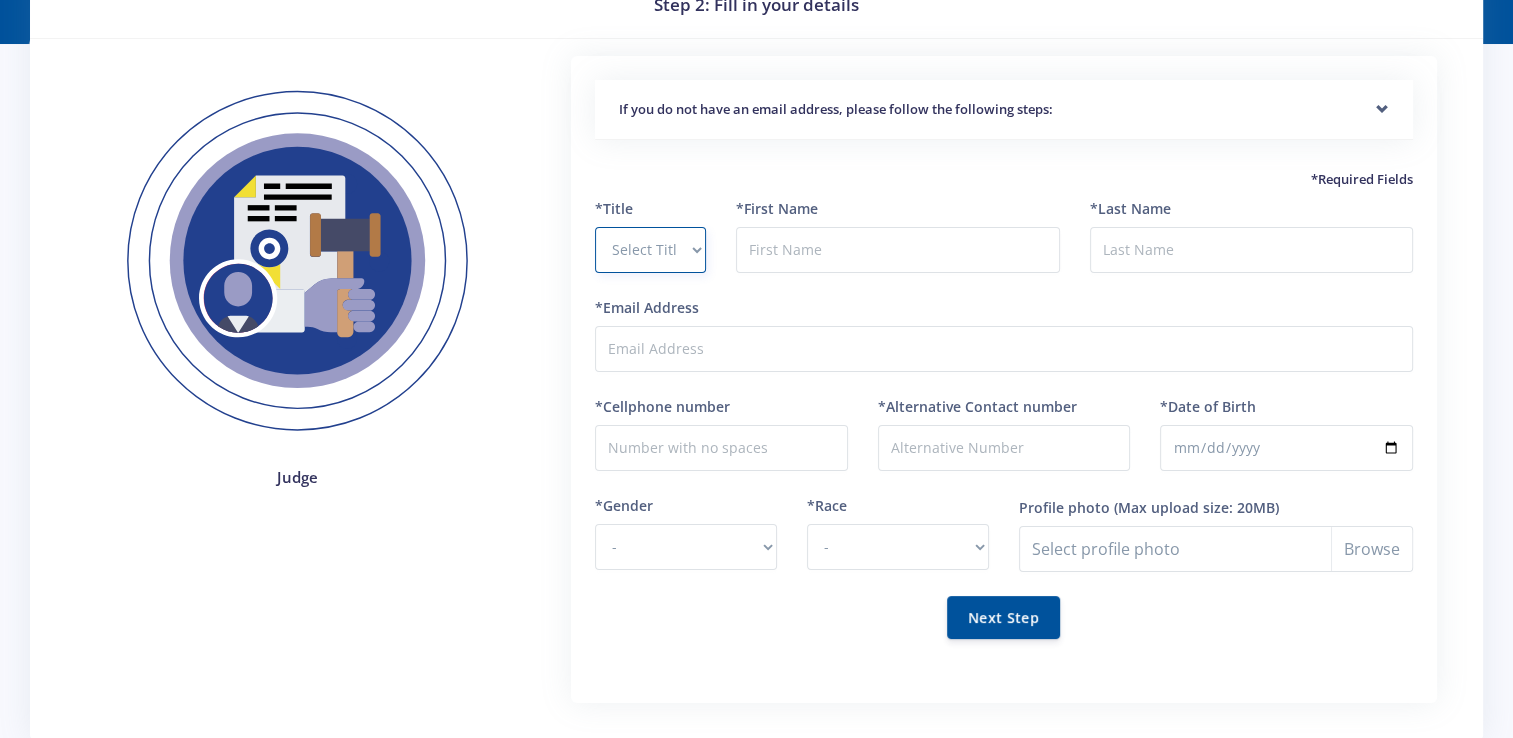 click on "Select Title
Prof
Dr
Mr
Mrs
Ms
Other" at bounding box center (650, 250) 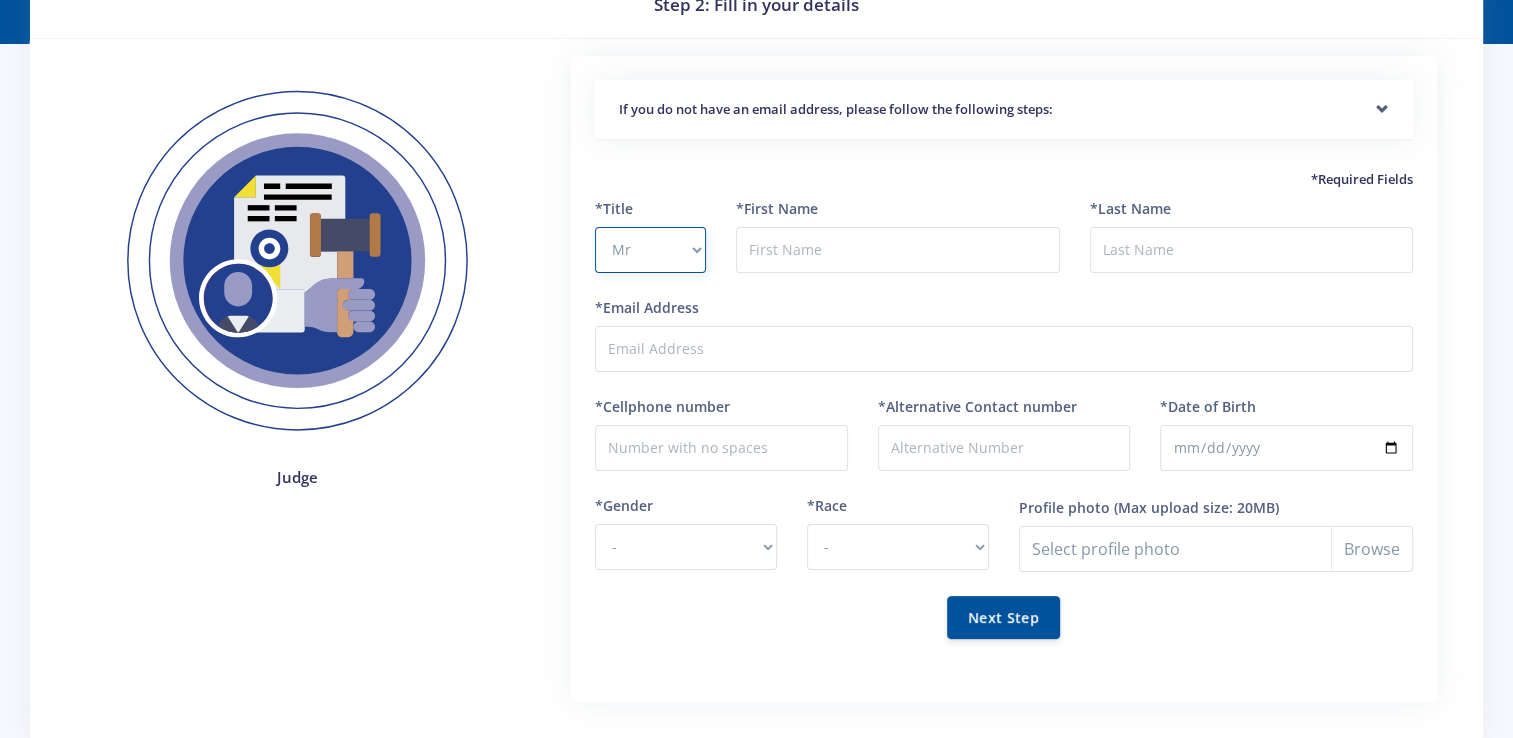 click on "Select Title
Prof
Dr
Mr
Mrs
Ms
Other" at bounding box center [650, 250] 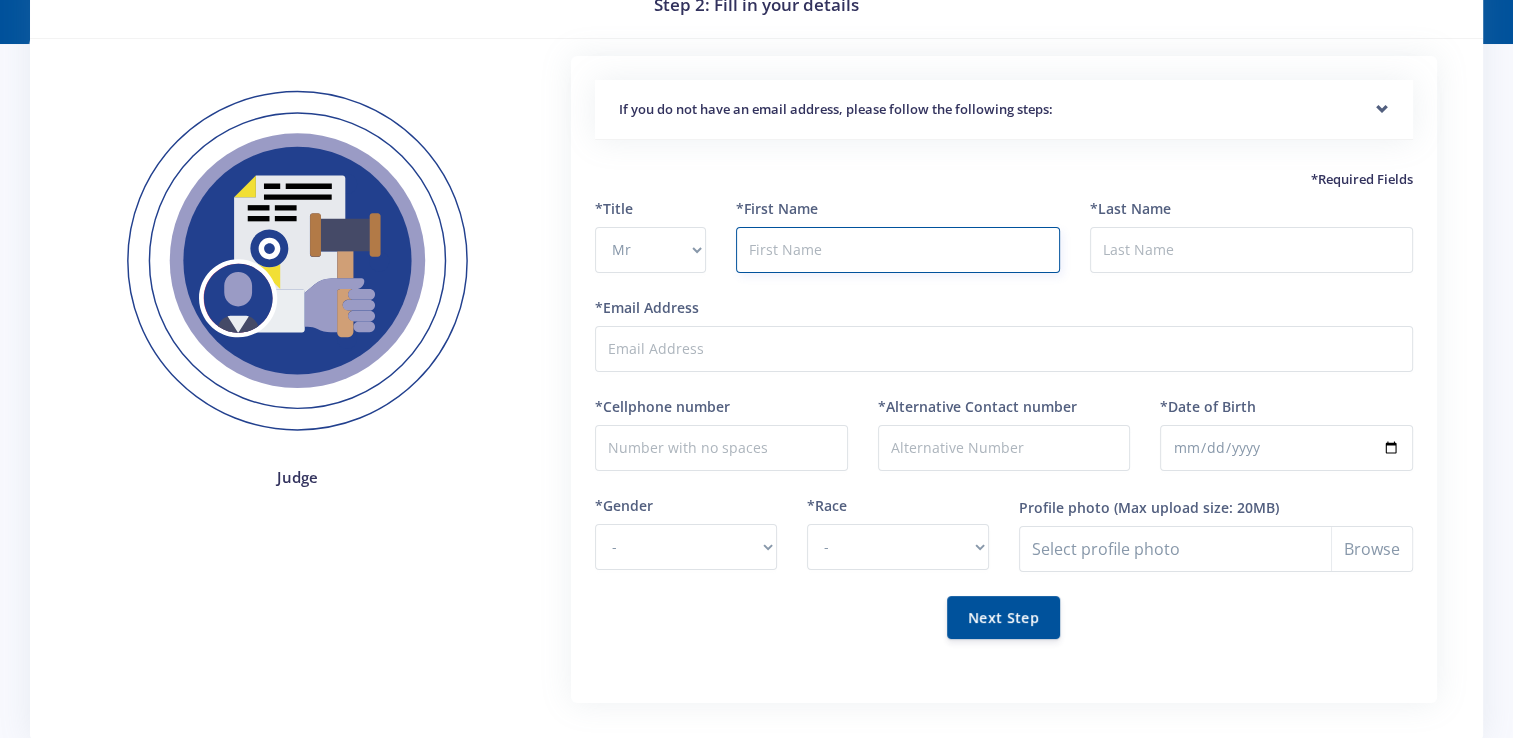 click at bounding box center [897, 250] 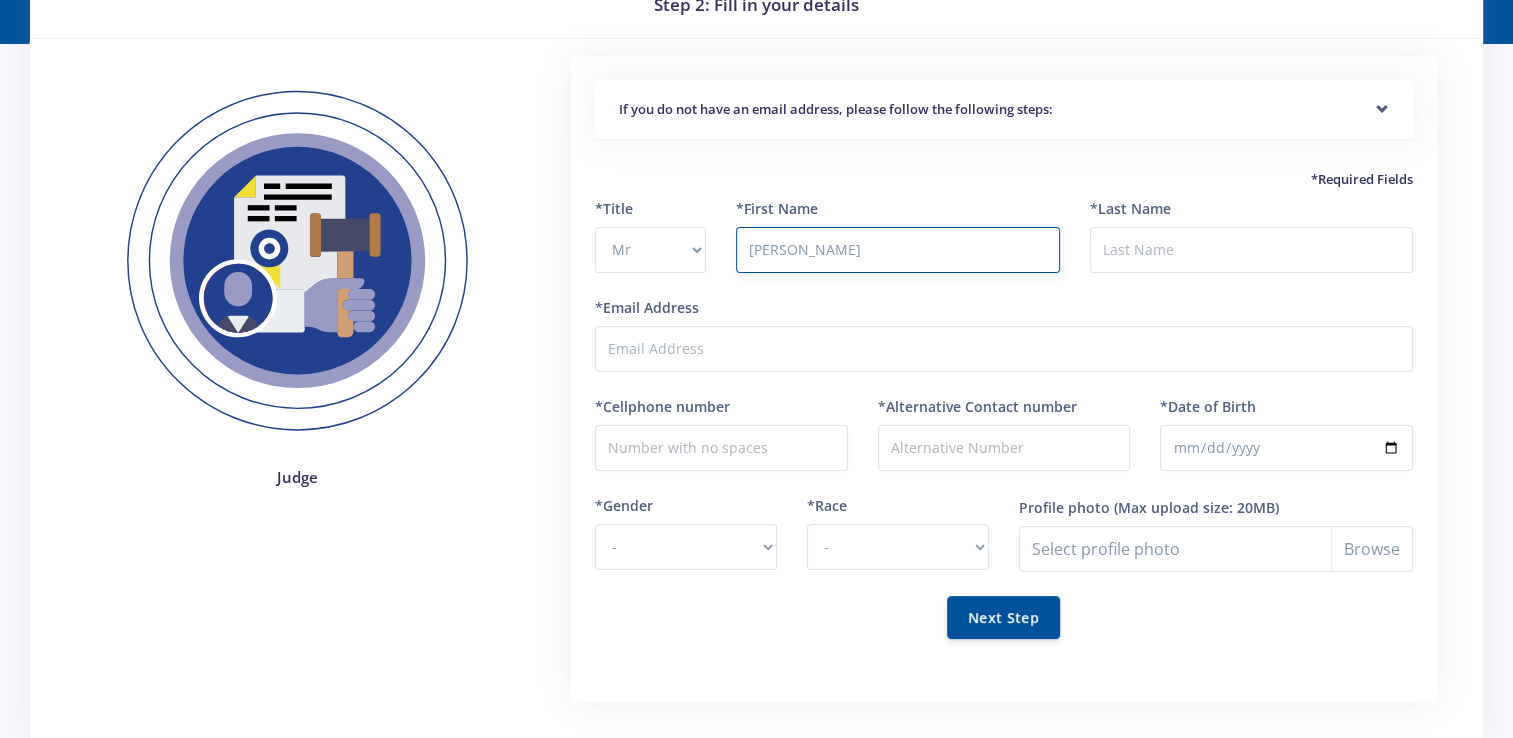 type on "Peter" 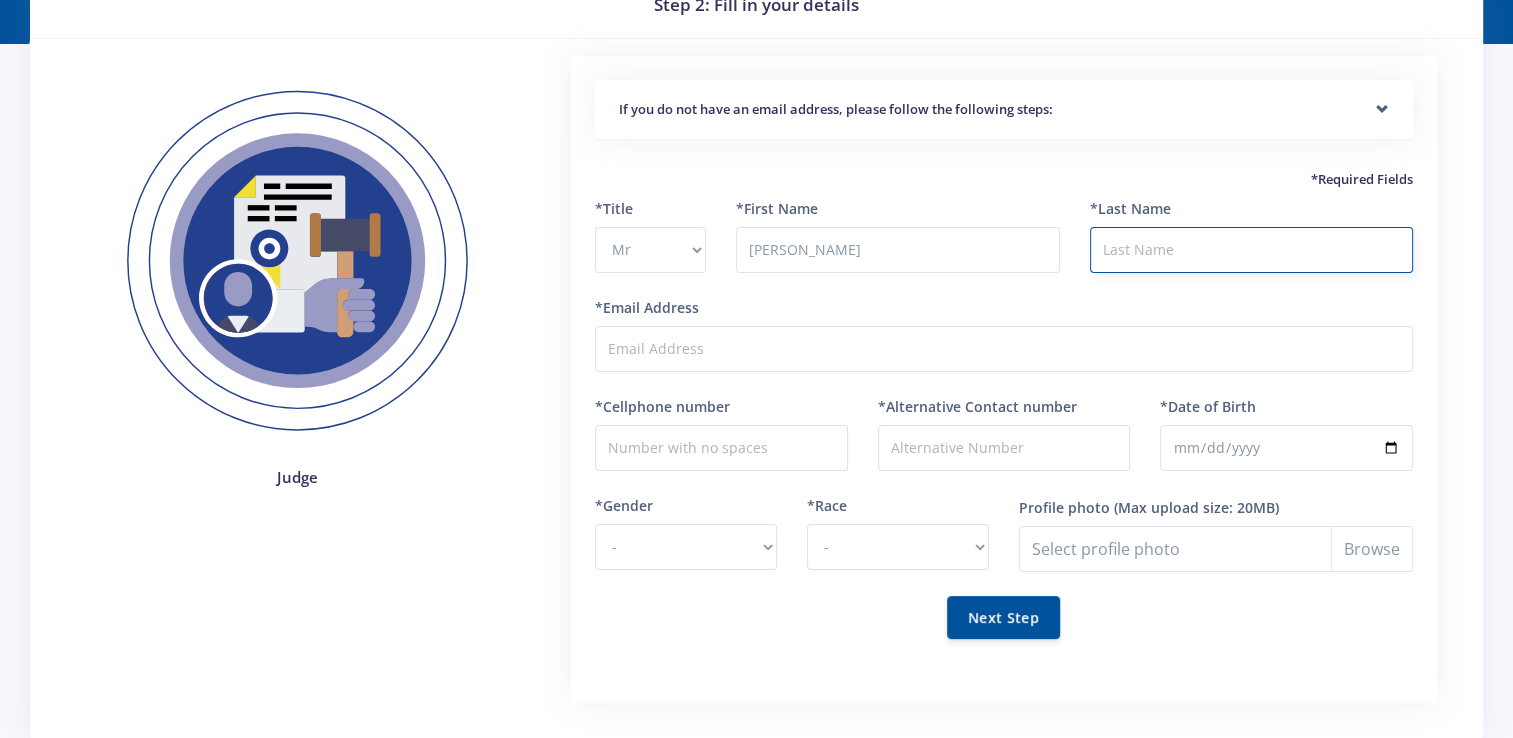 click on "*Last Name" at bounding box center [1251, 250] 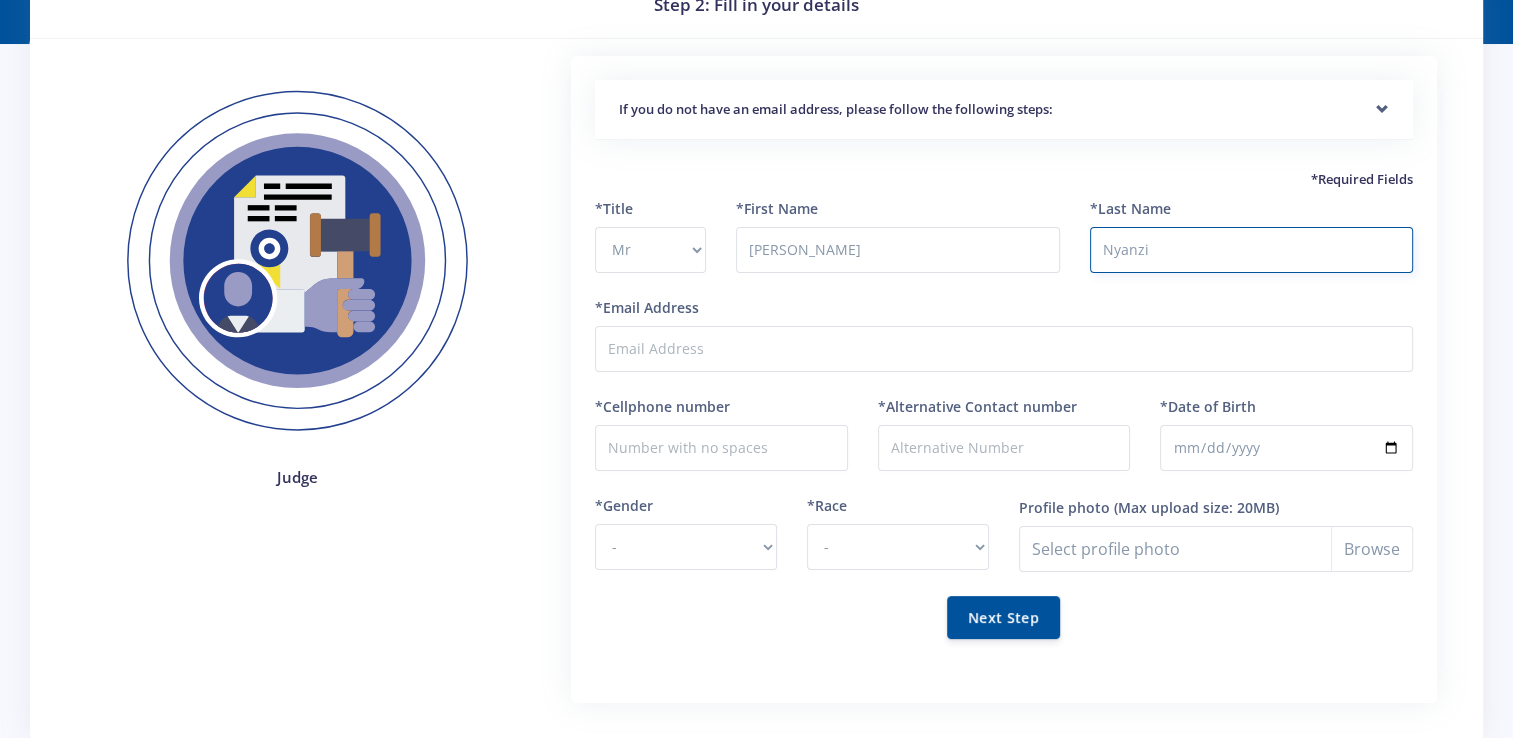 type on "Nyanzi" 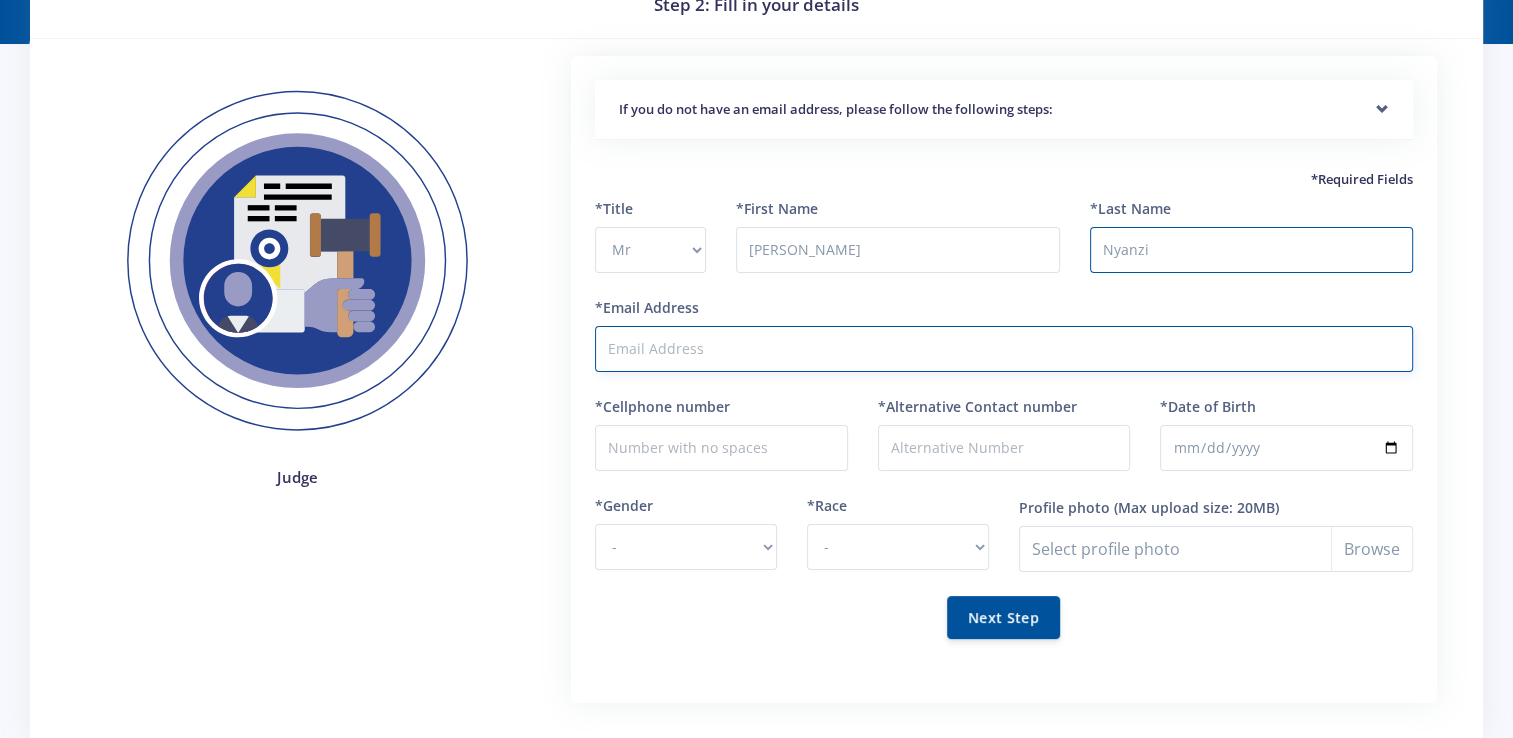 click on "*Email Address" at bounding box center (1004, 349) 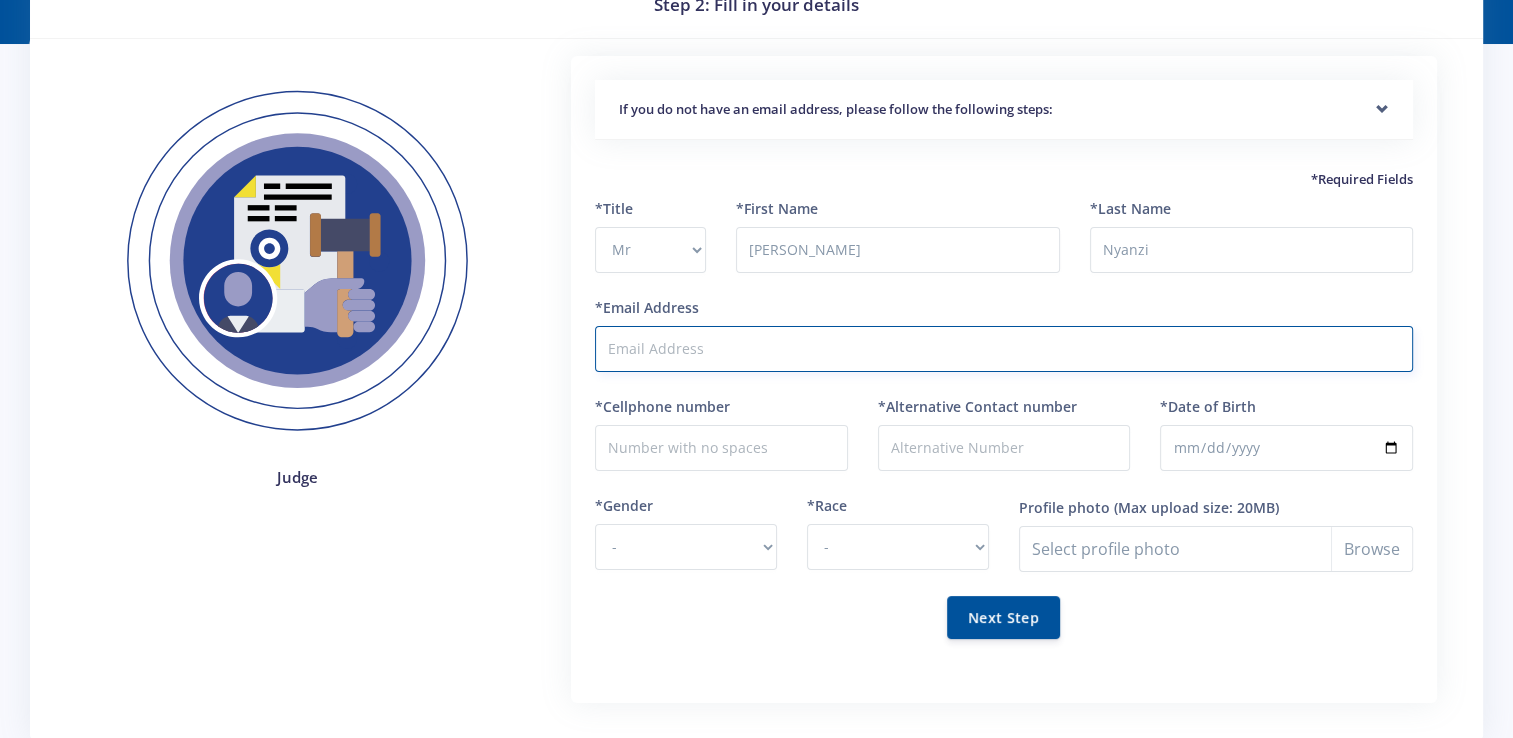 type on "[EMAIL_ADDRESS][DOMAIN_NAME]" 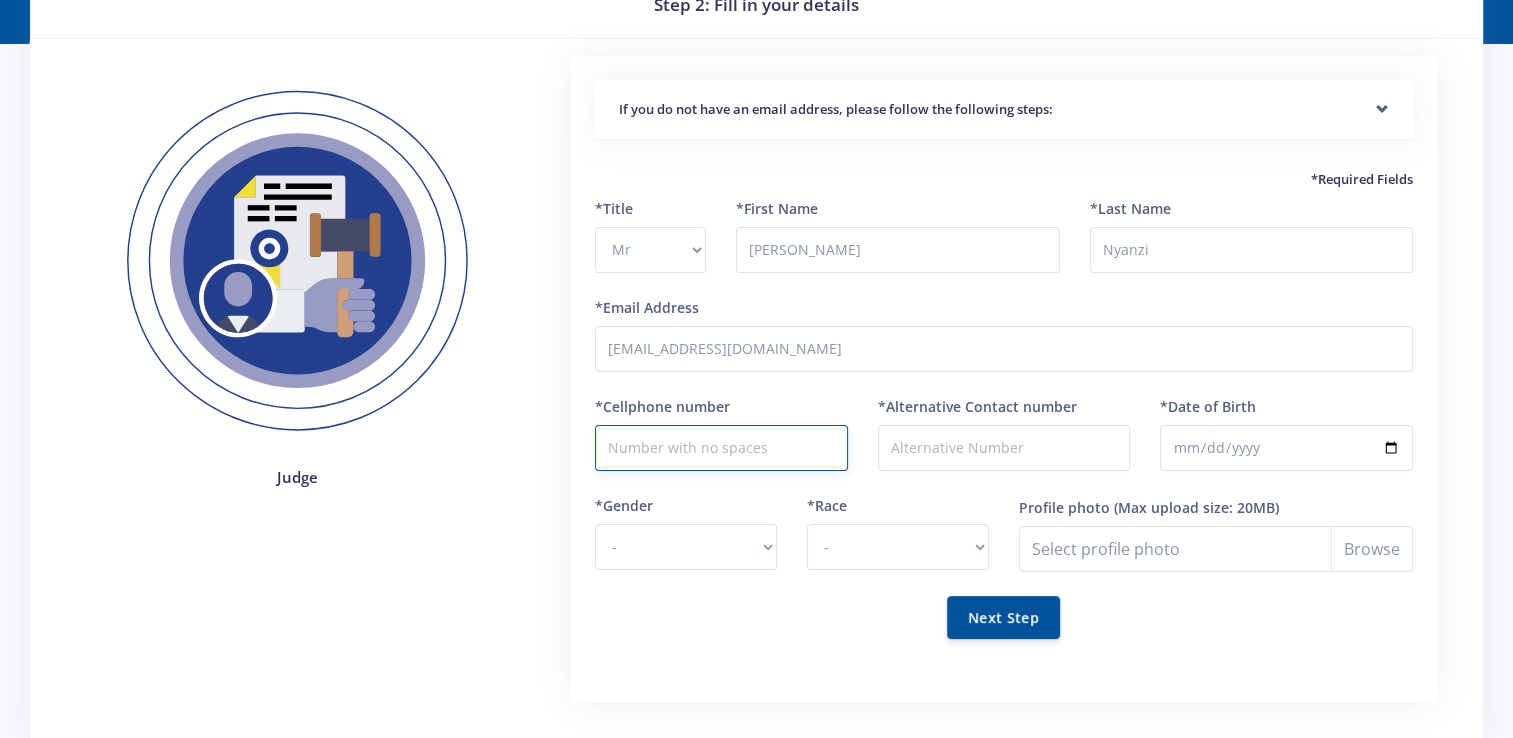 click on "*Cellphone number" at bounding box center [721, 448] 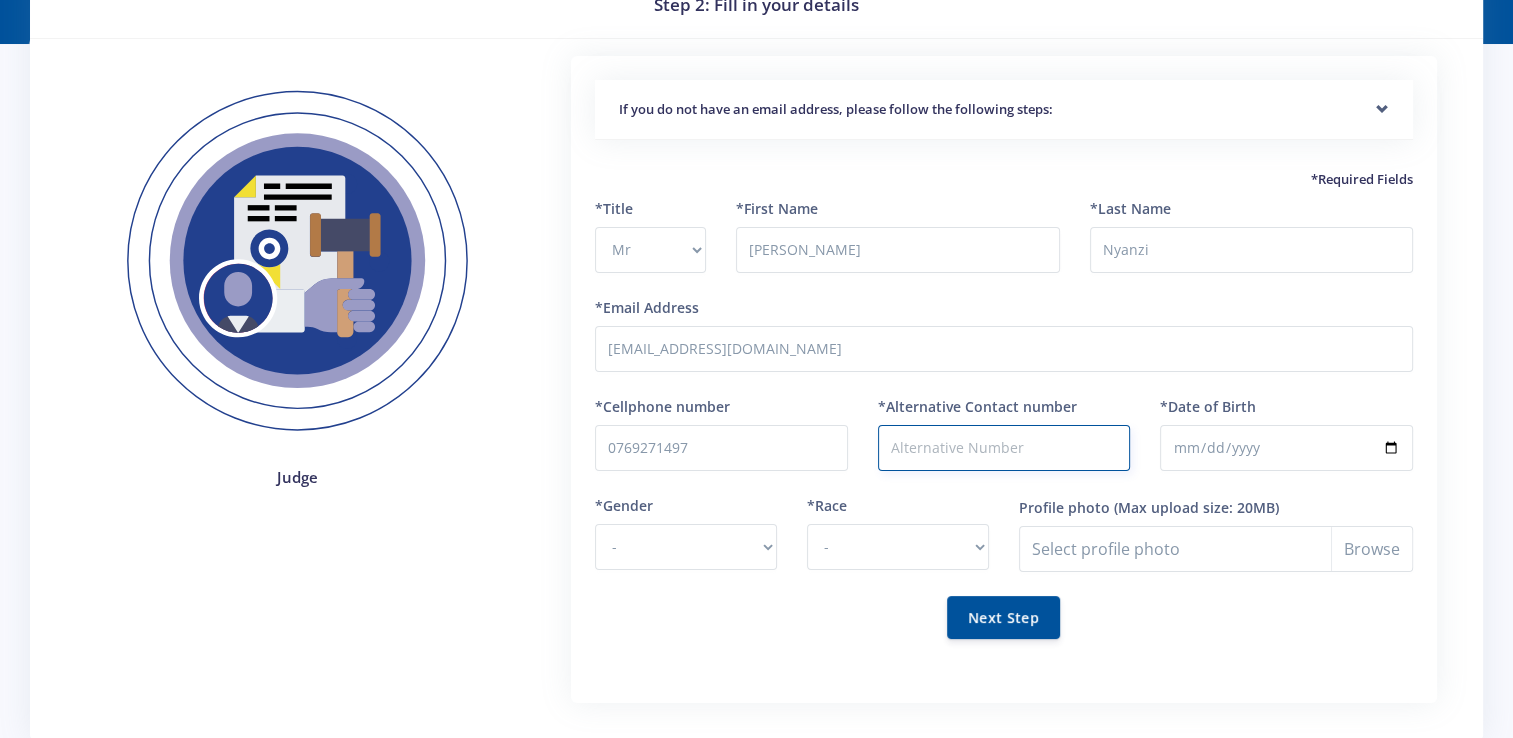 click on "*Alternative Contact number" at bounding box center [1004, 448] 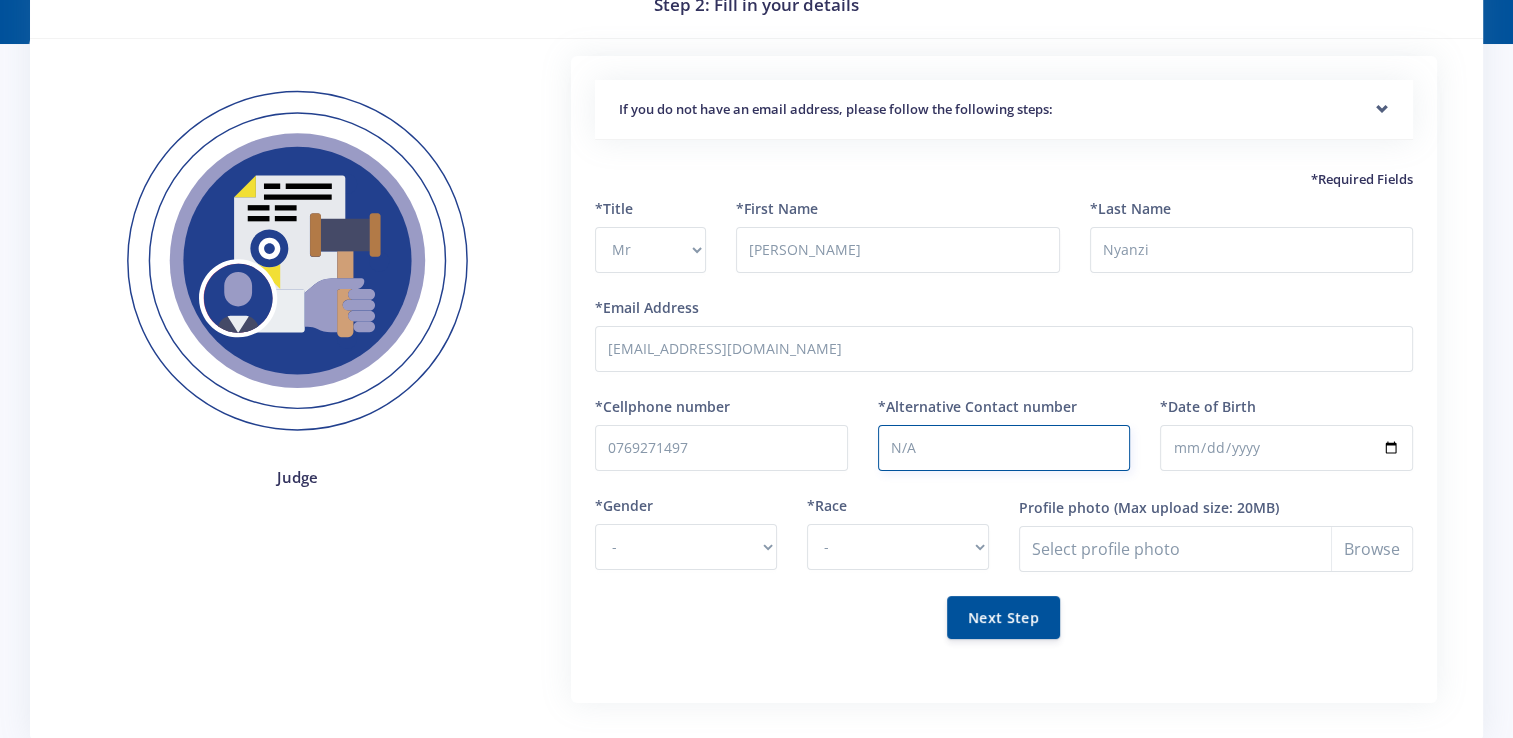 type on "N/A" 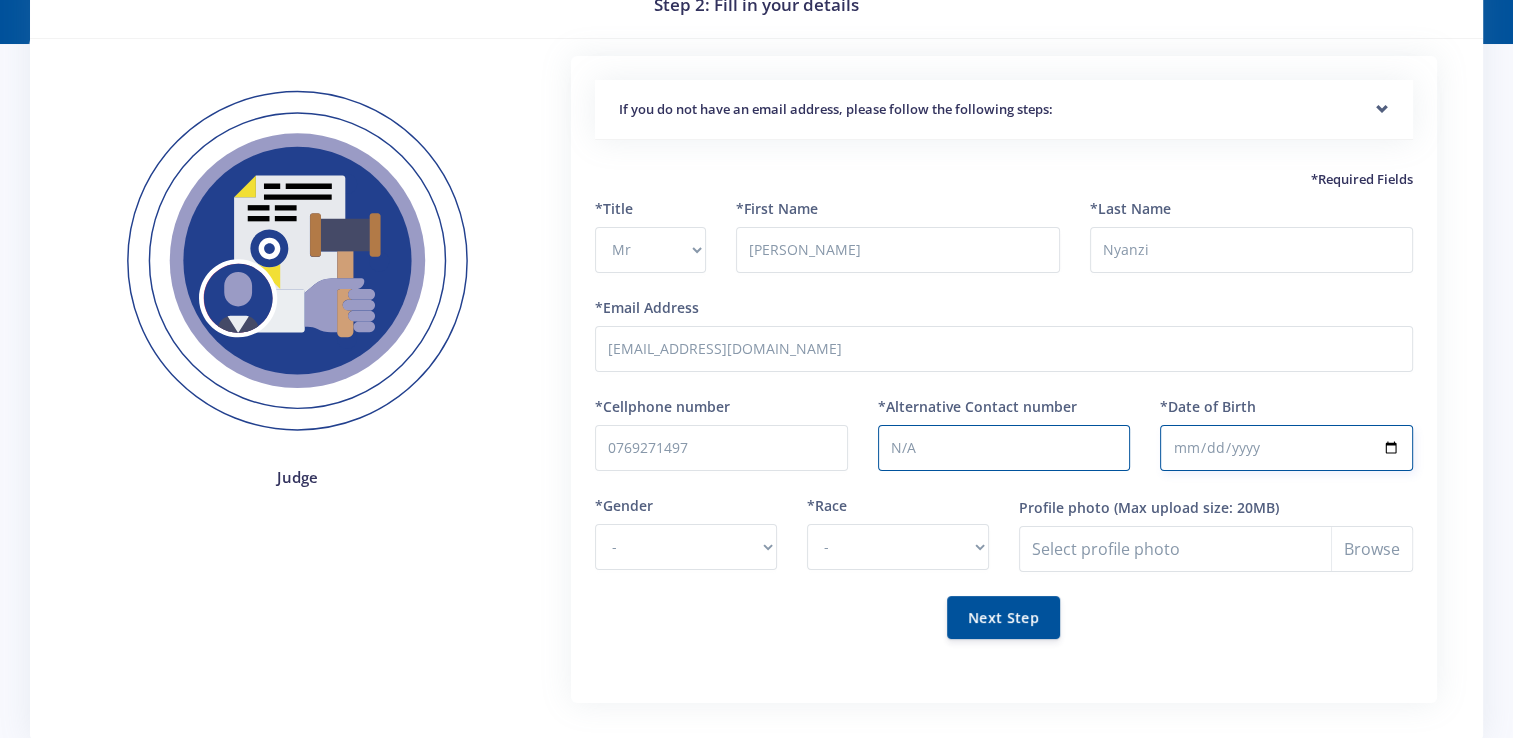 click on "*Date of Birth" at bounding box center (1286, 448) 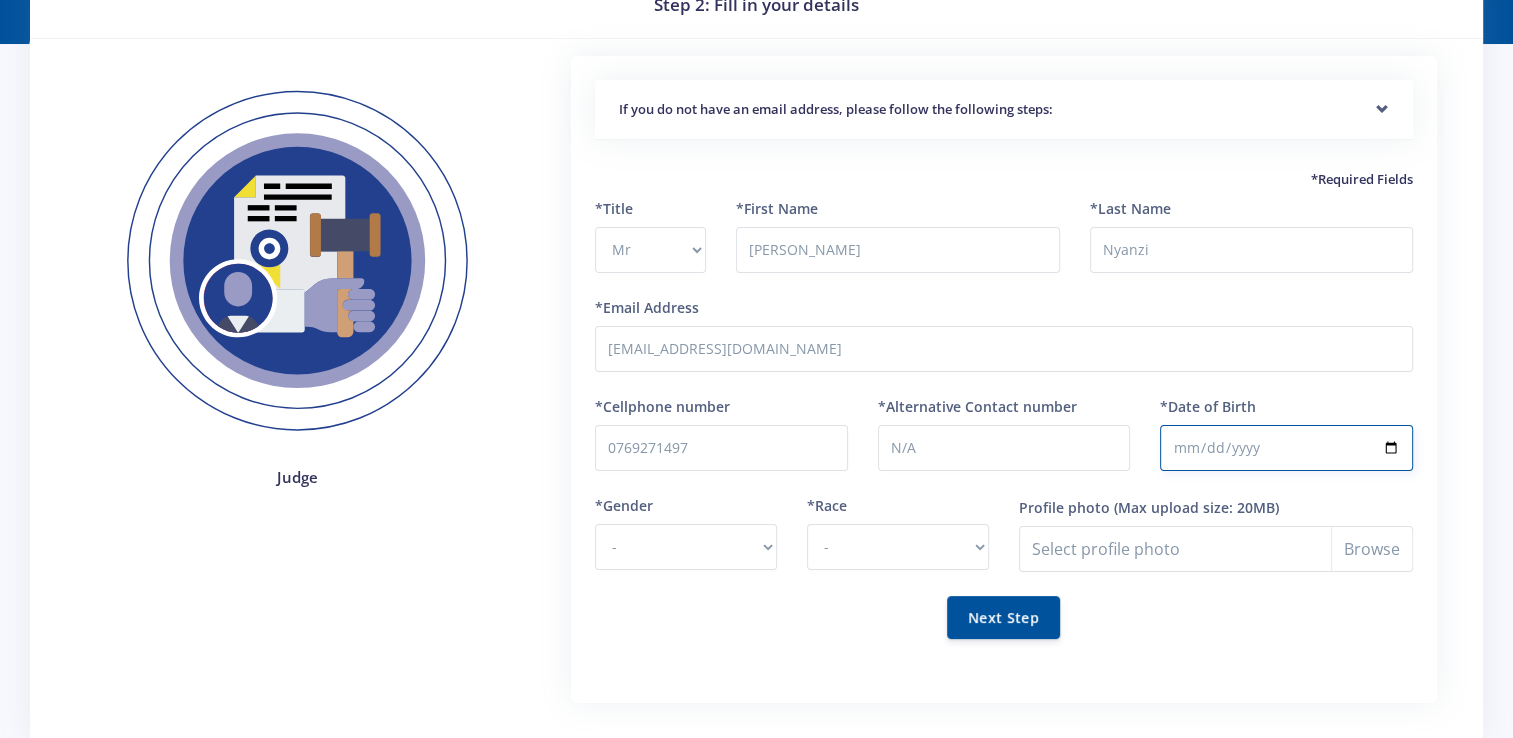 type on "1998-05-23" 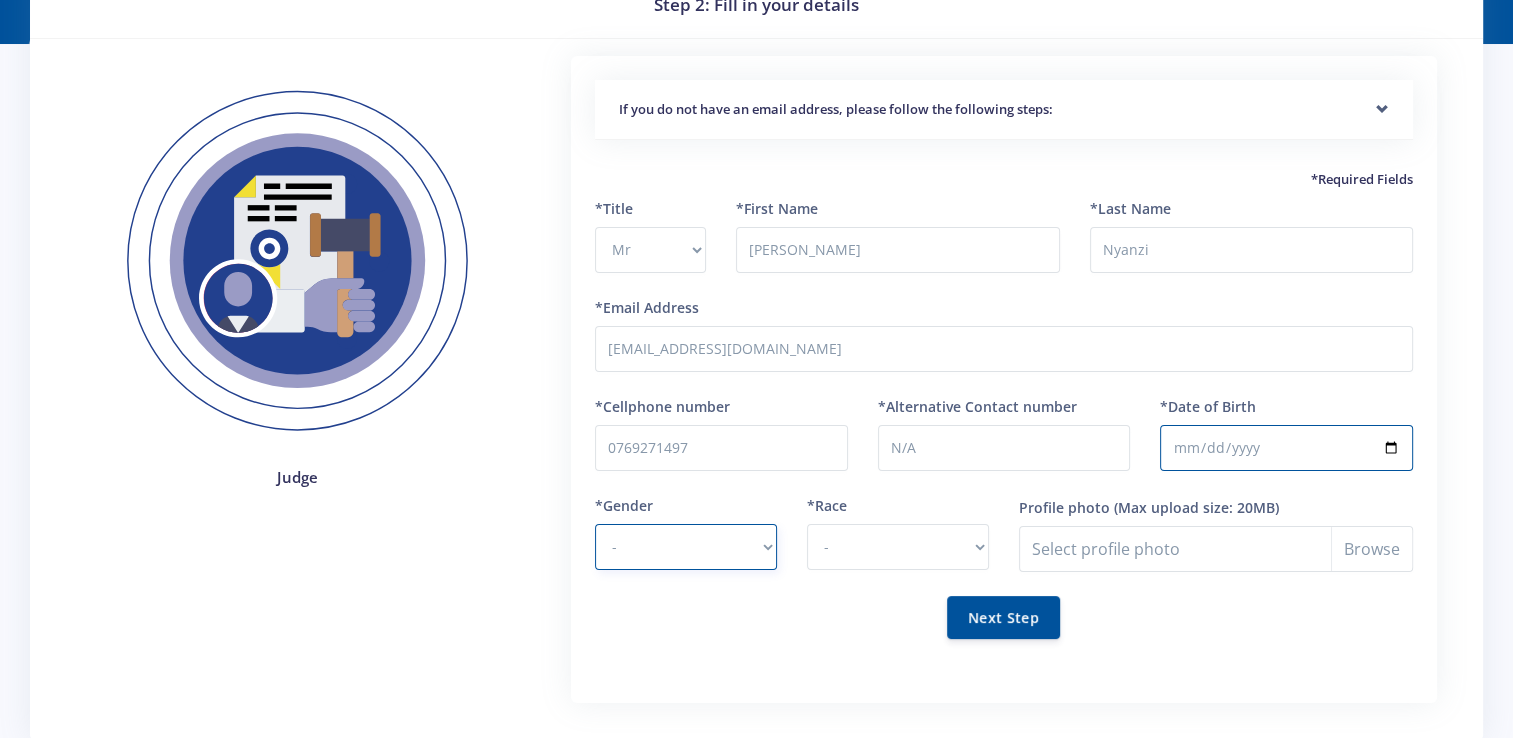 click on "-
Male
Female" at bounding box center [686, 547] 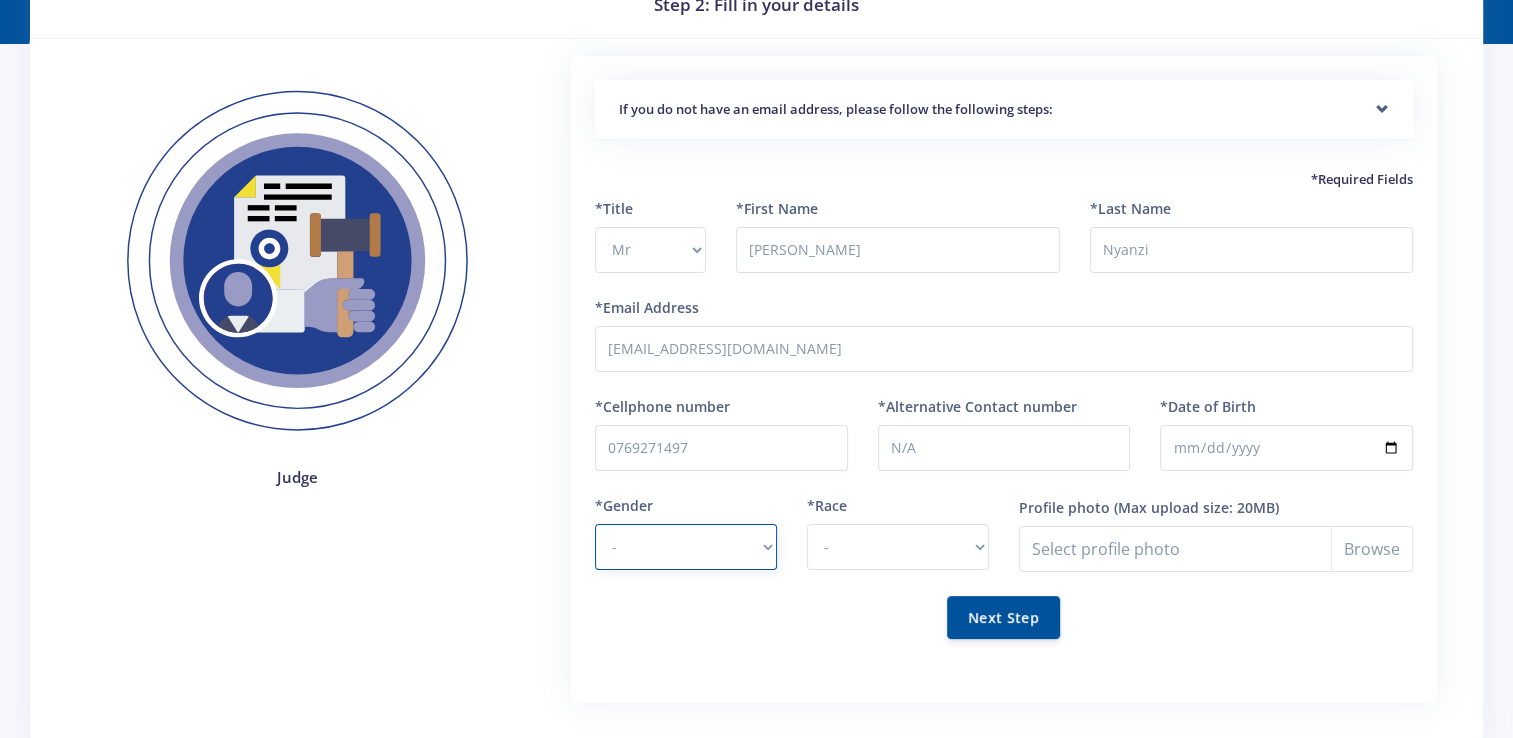 select on "M" 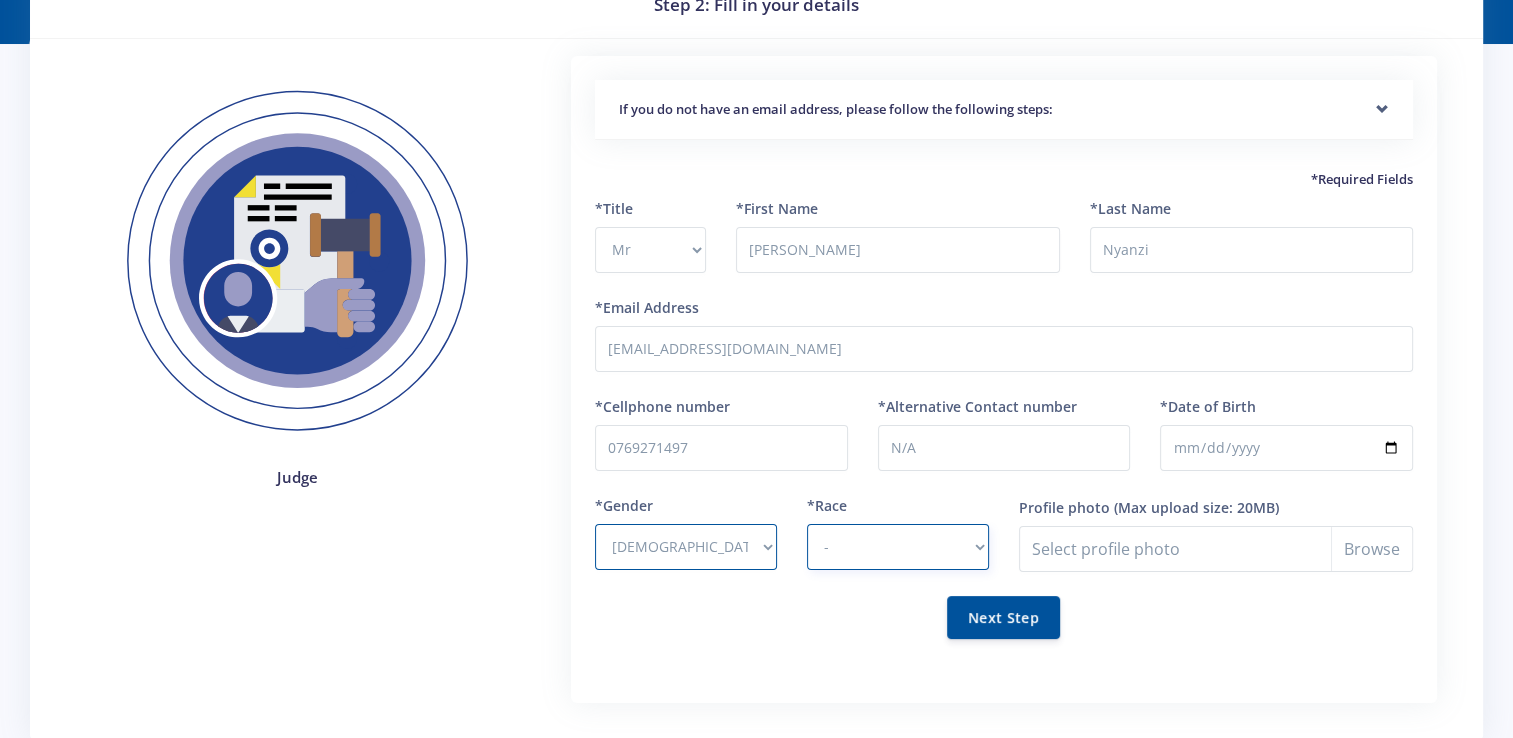 click on "-
African
Asian
Coloured
Indian
White
Other" at bounding box center [898, 547] 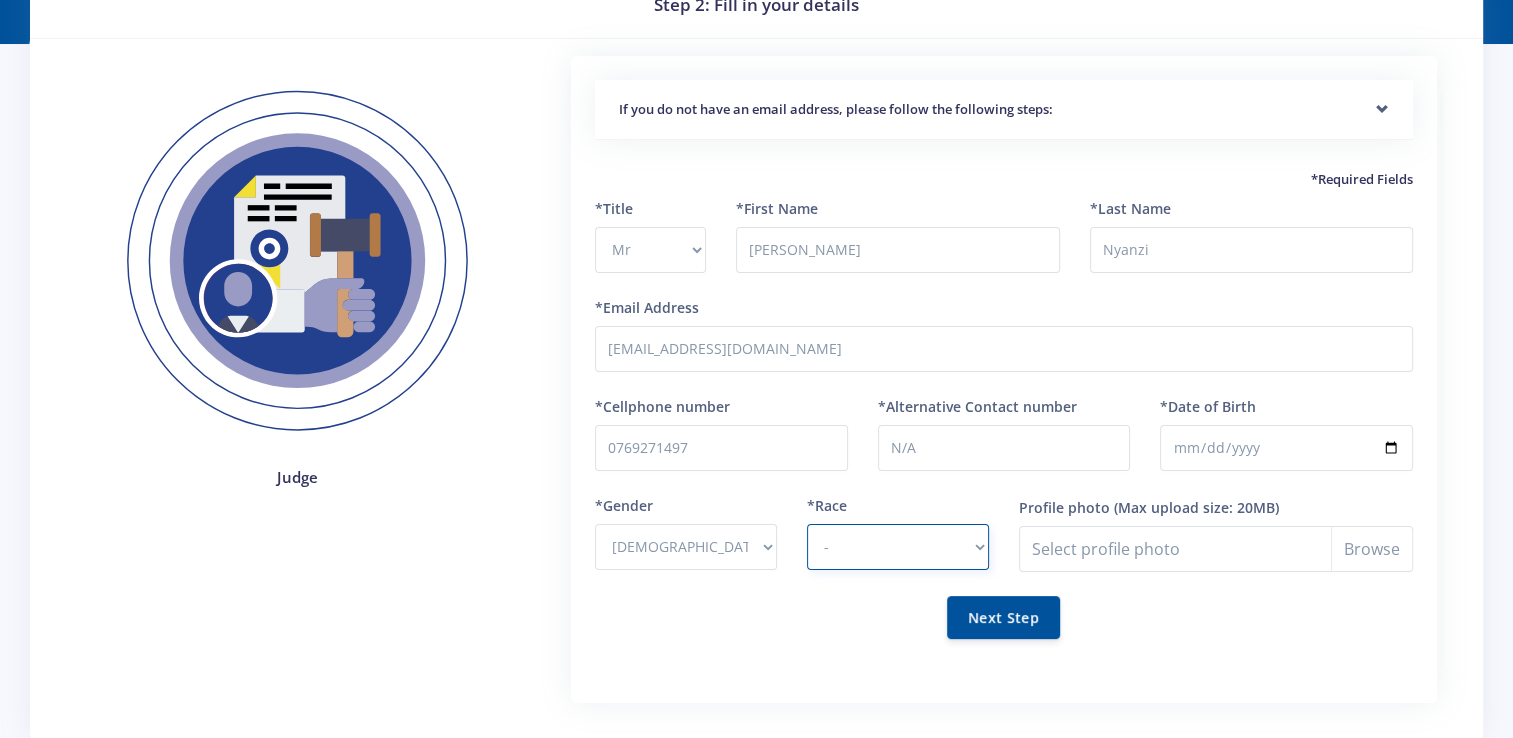 select on "African" 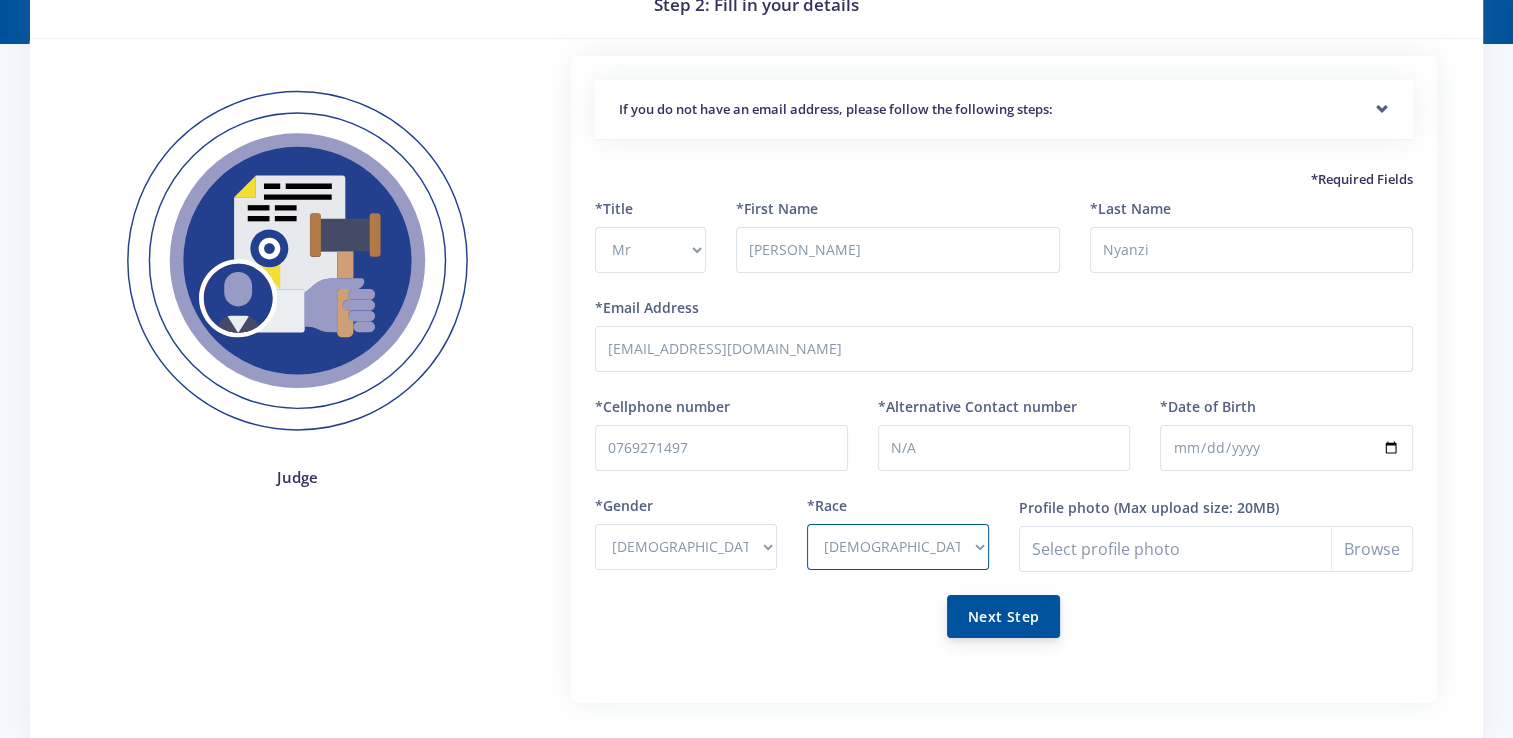click on "Next
Step" at bounding box center [1003, 616] 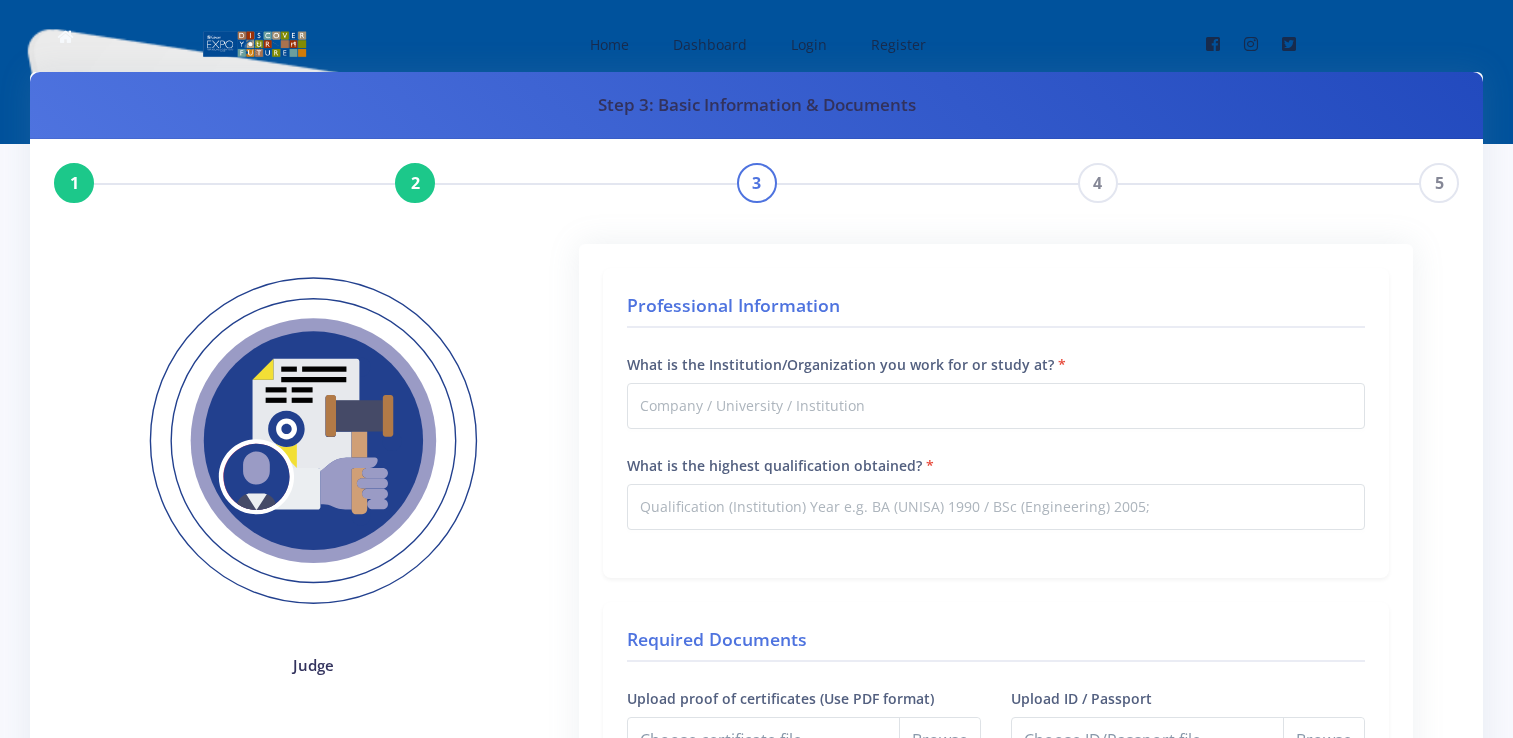 scroll, scrollTop: 0, scrollLeft: 0, axis: both 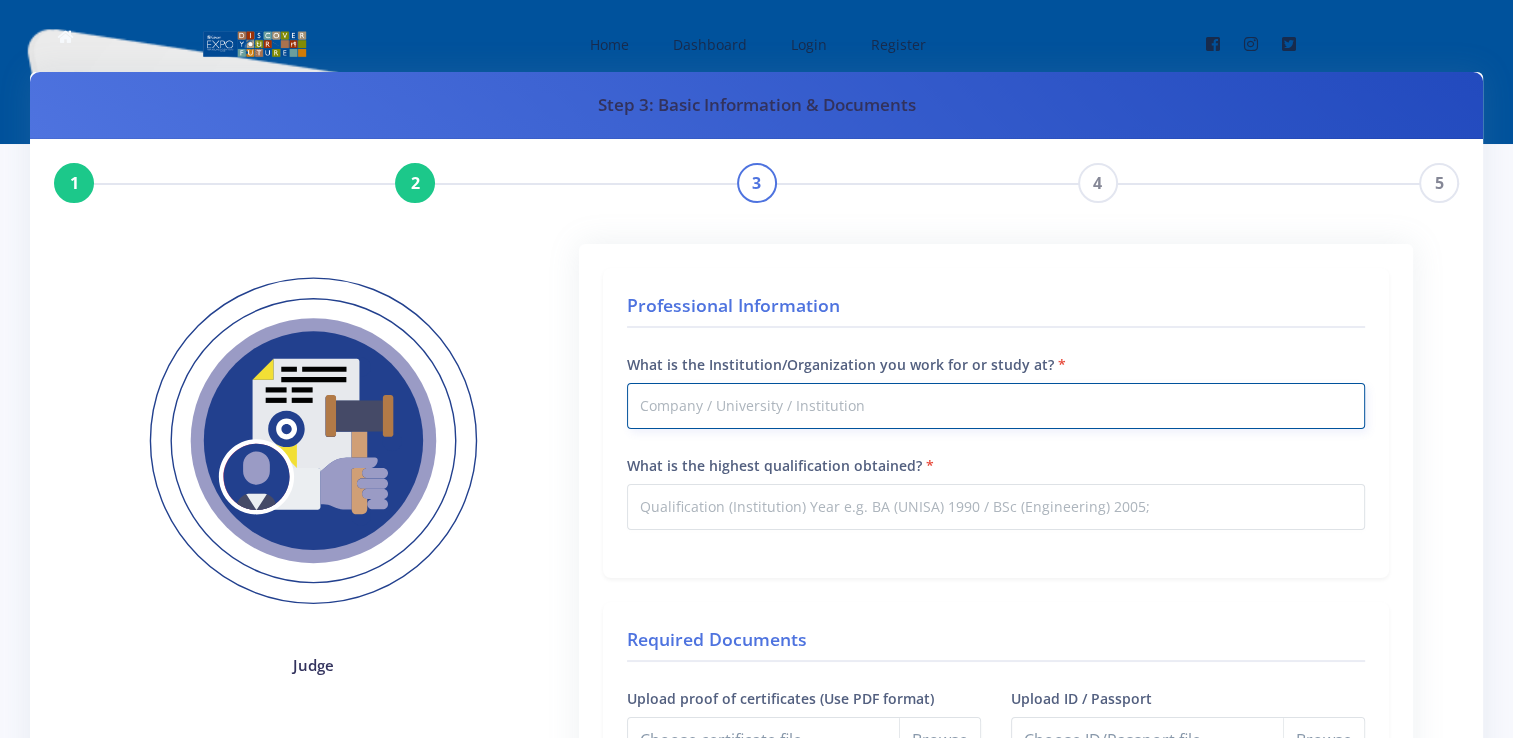 click on "What is the Institution/Organization you work for or study at?" at bounding box center [996, 406] 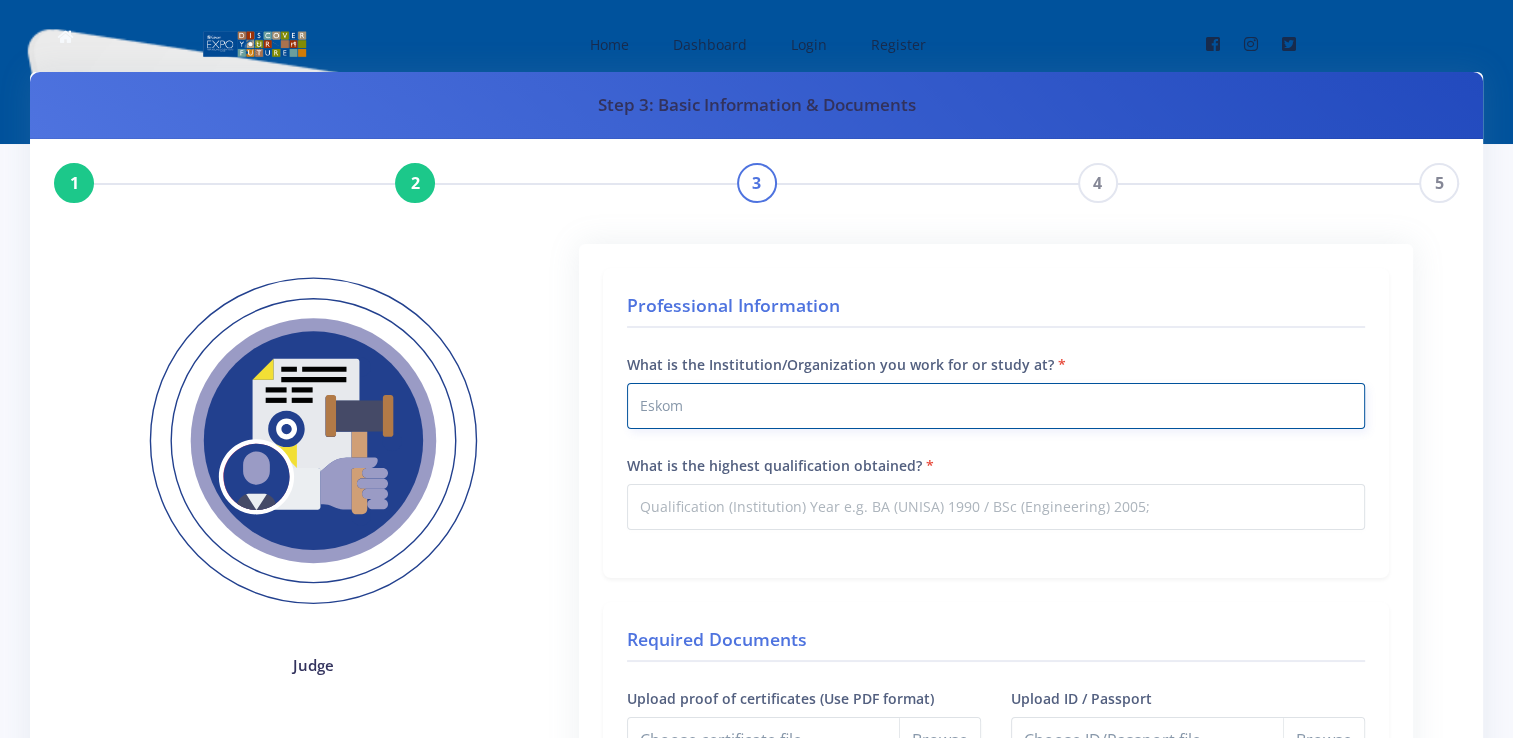 type on "Eskom" 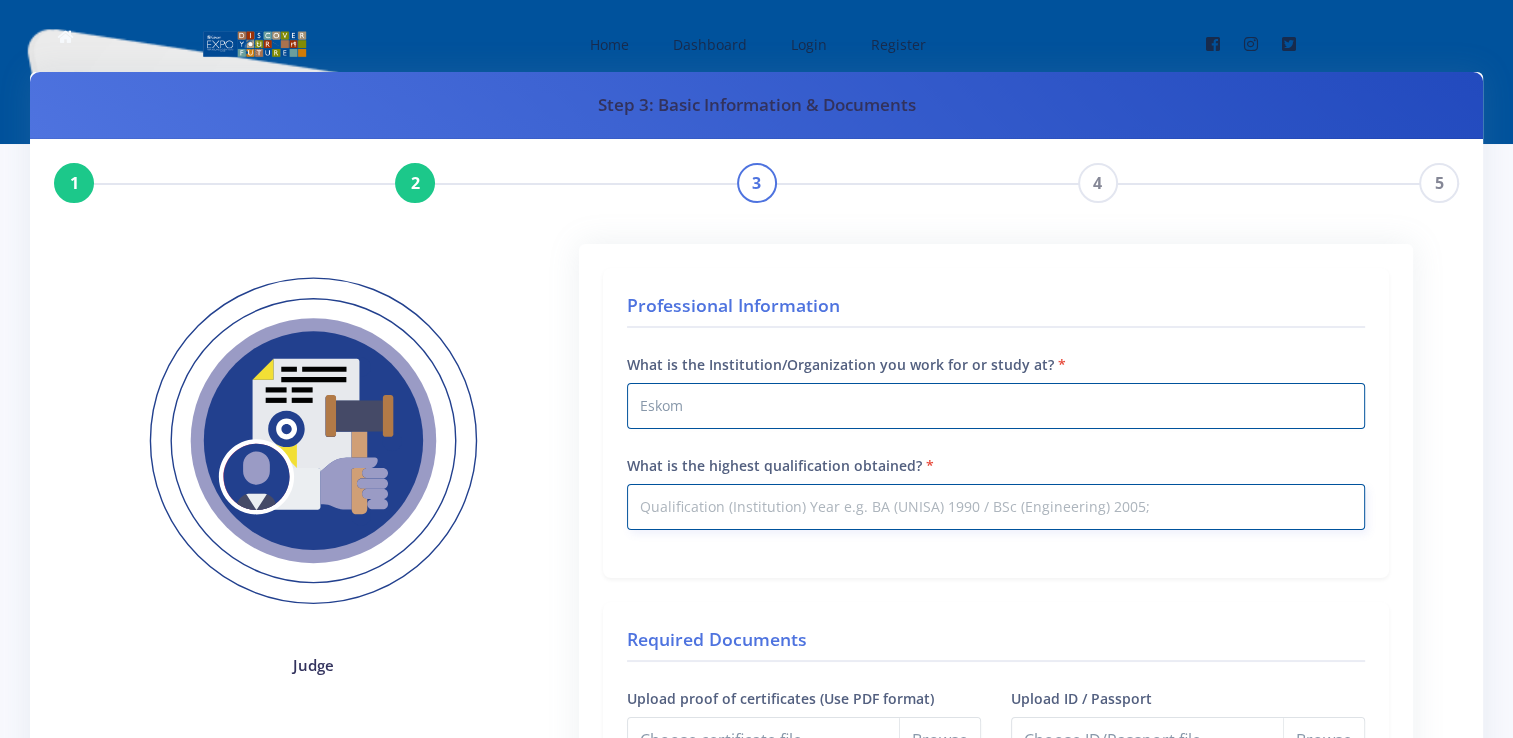 click on "What is the highest qualification obtained?" at bounding box center [996, 507] 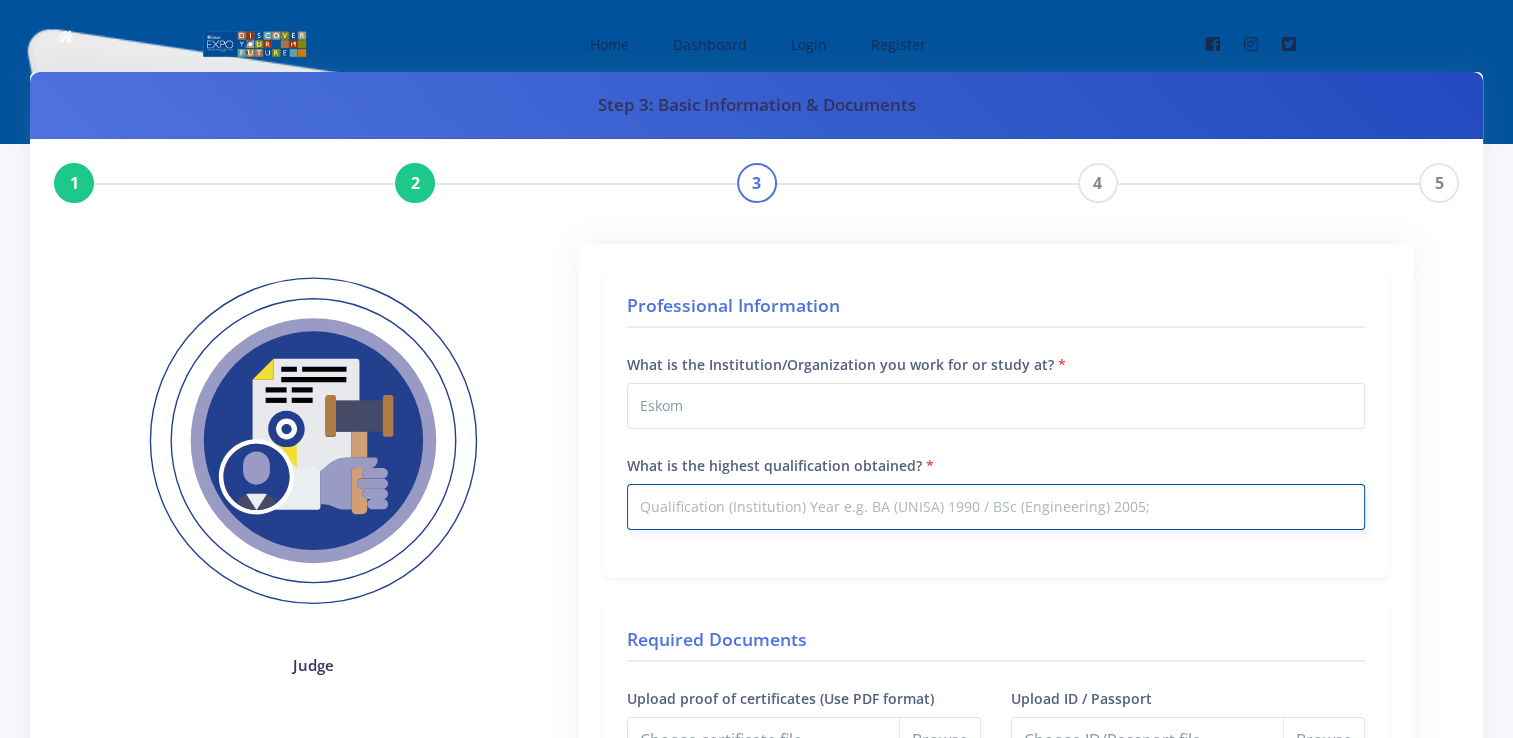 type on "B" 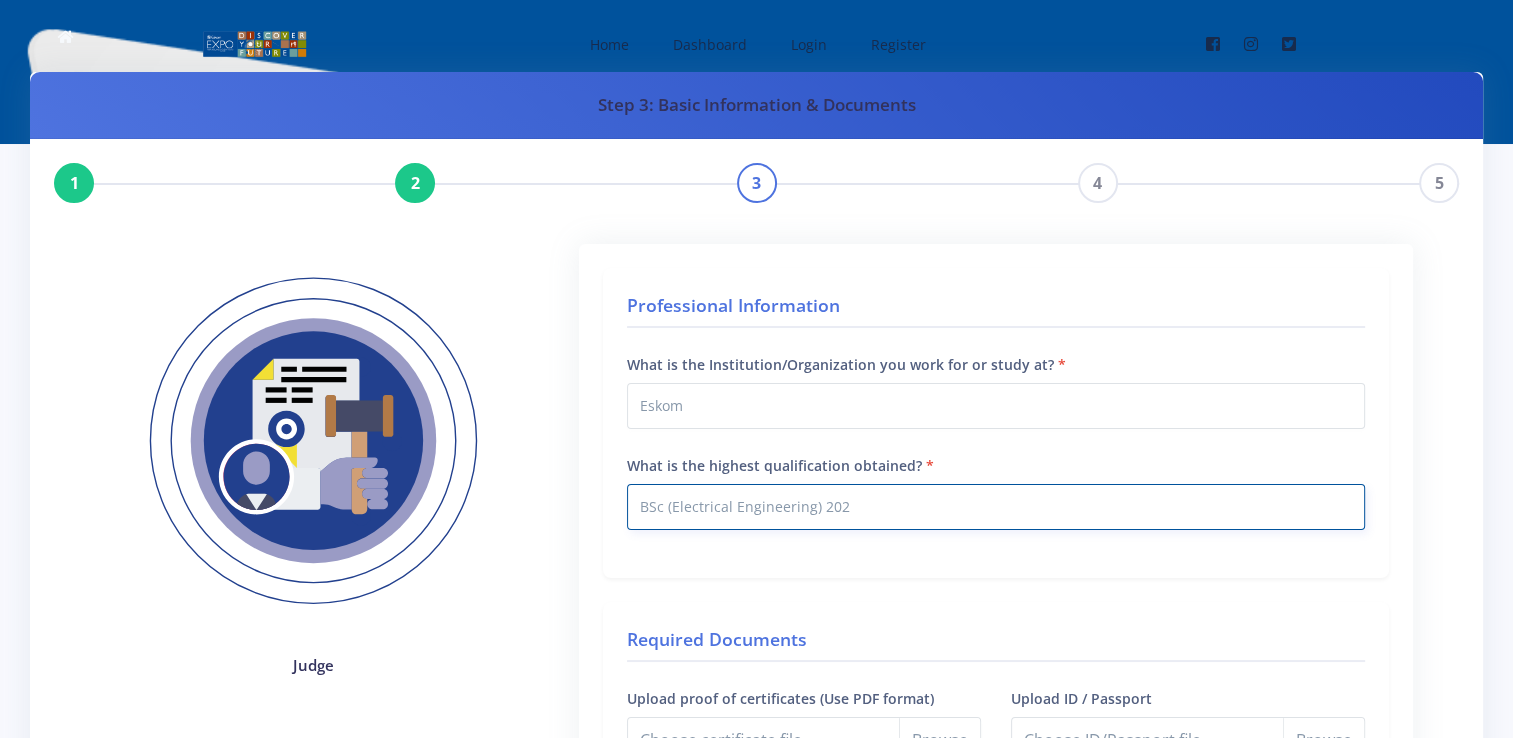 type on "BSc (Electrical Engineering) 2023" 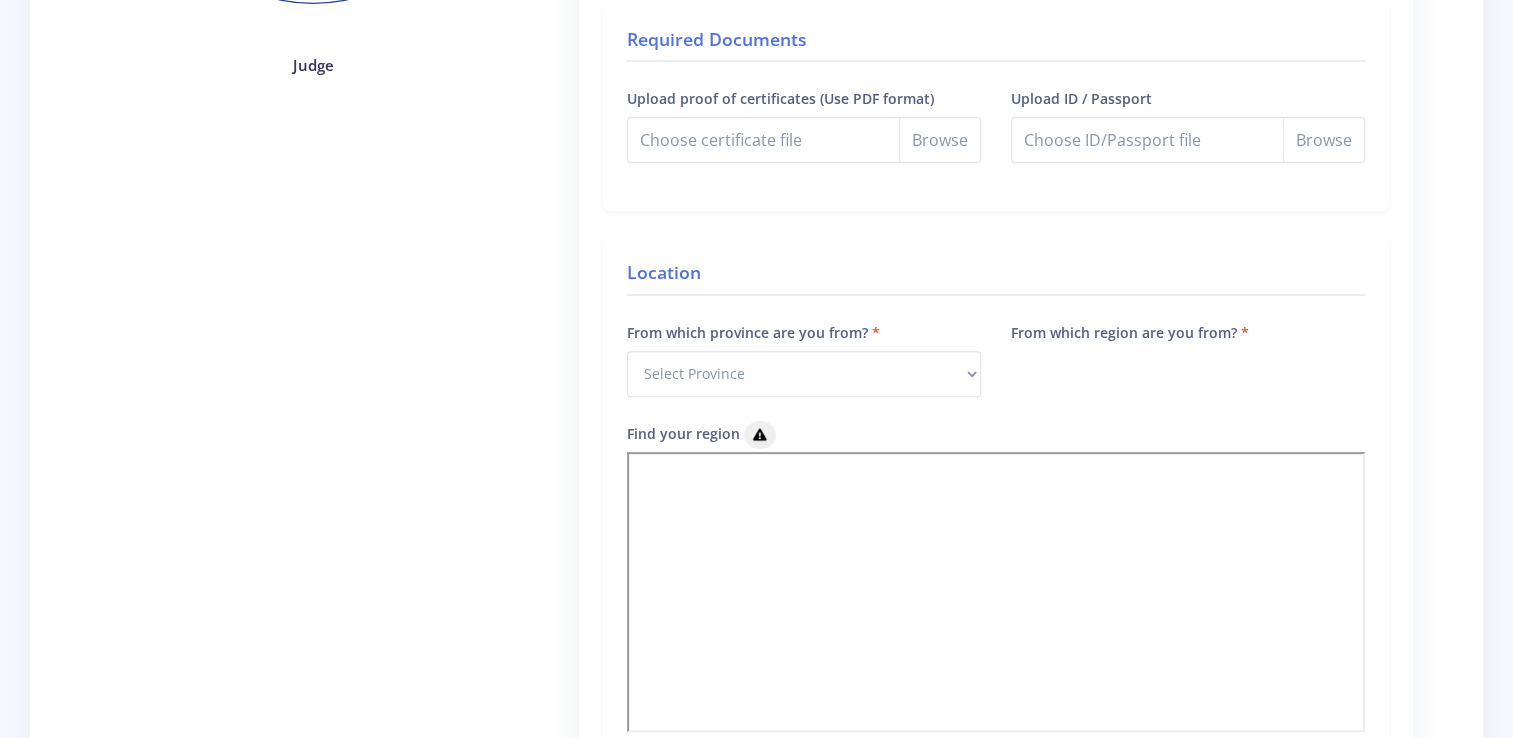 scroll, scrollTop: 0, scrollLeft: 0, axis: both 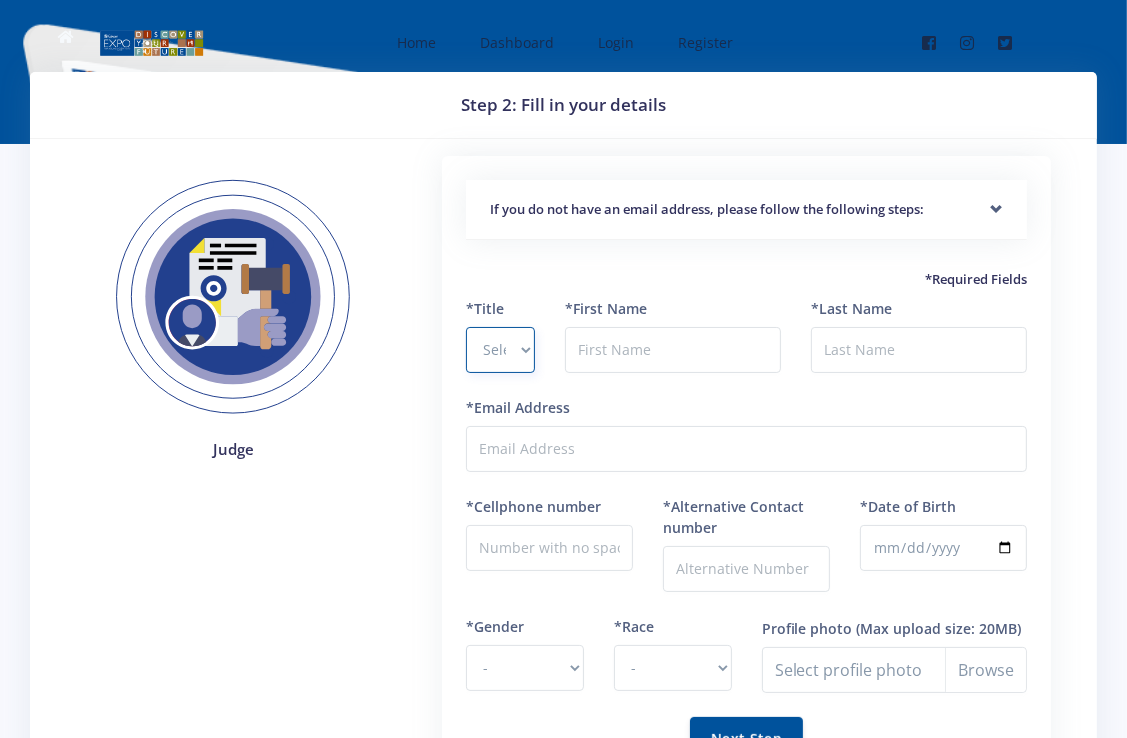 click on "Select Title
Prof
Dr
Mr
Mrs
Ms
Other" at bounding box center (500, 350) 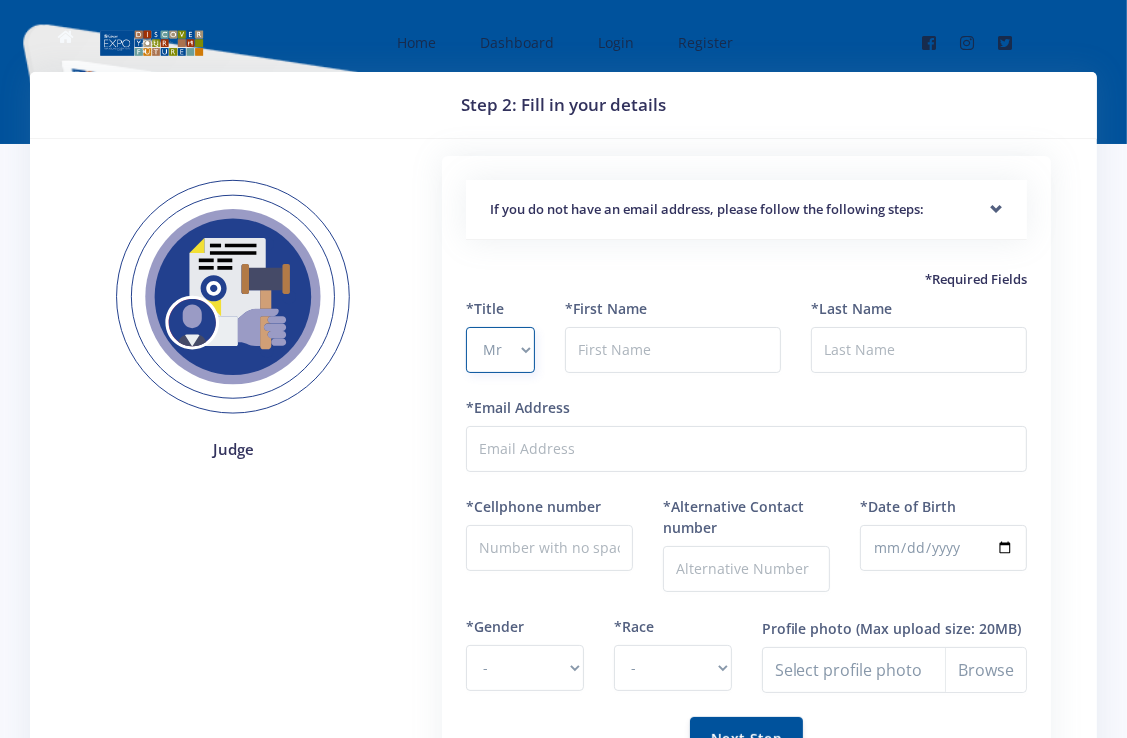 click on "Select Title
Prof
Dr
Mr
Mrs
Ms
Other" at bounding box center (500, 350) 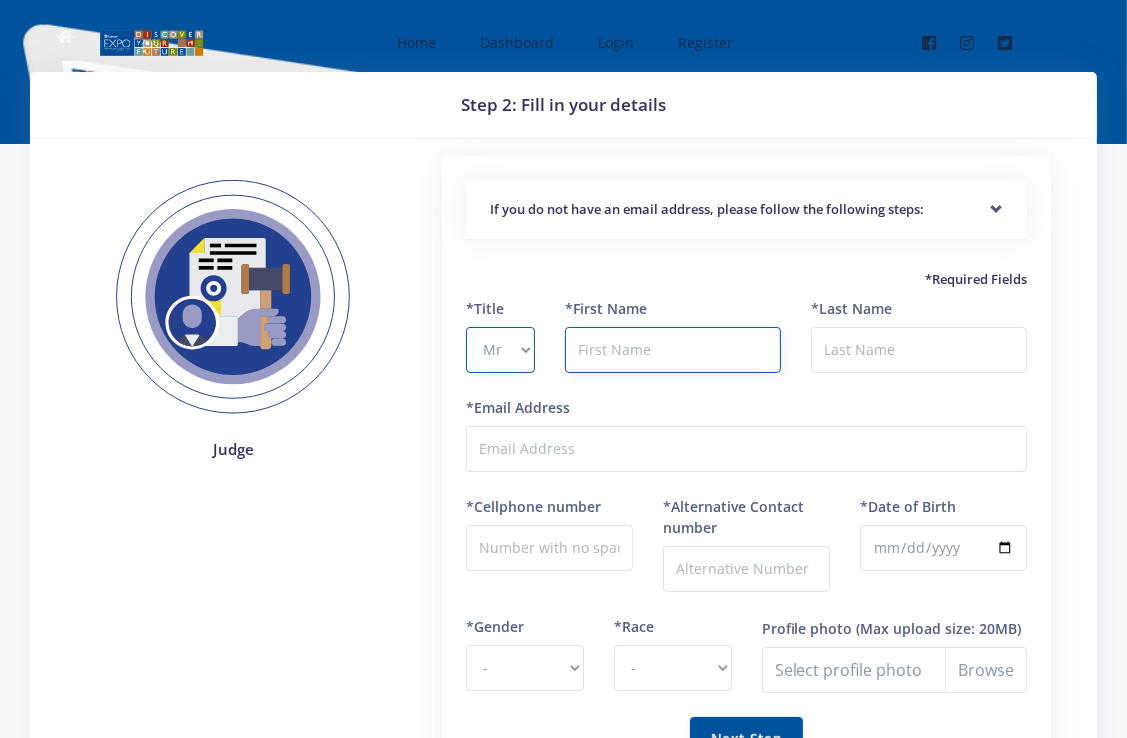 click at bounding box center [673, 350] 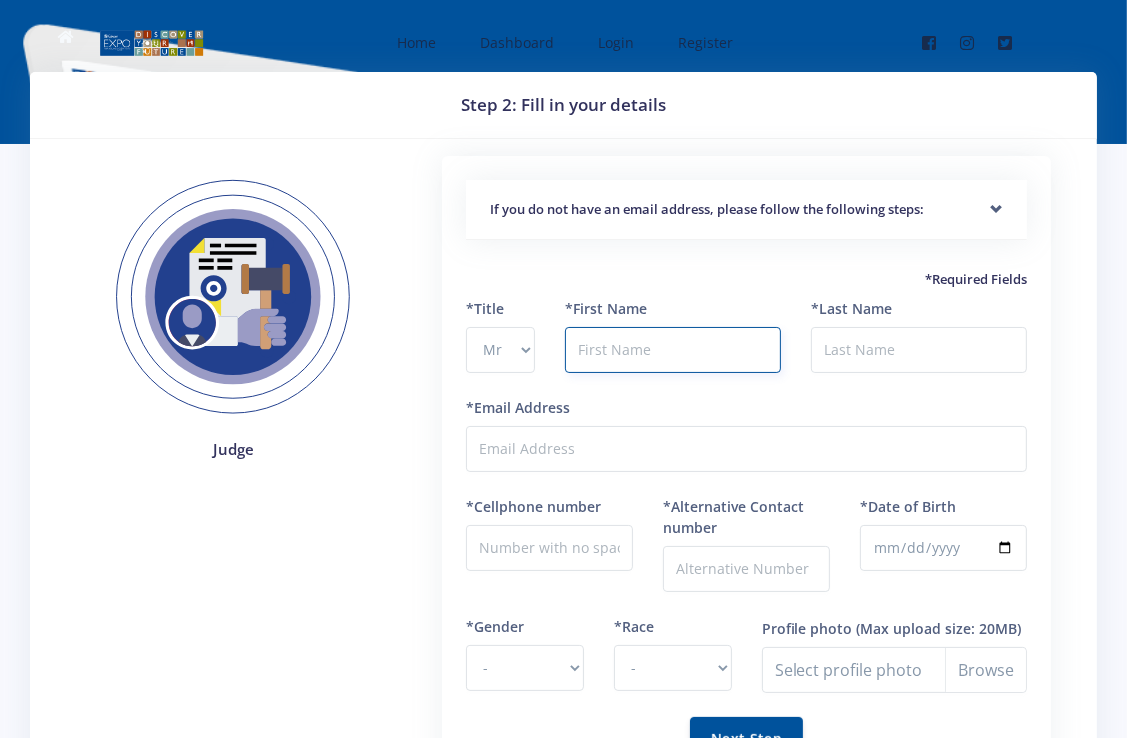 type on "Peter" 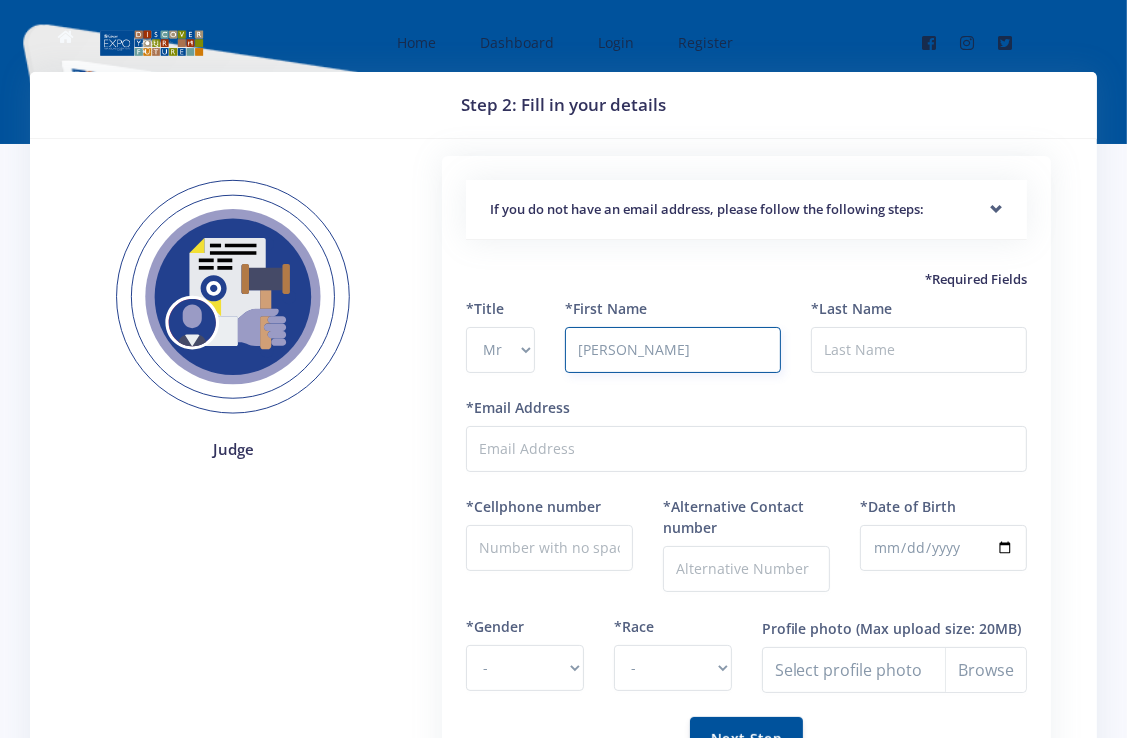 type on "Nyanzi" 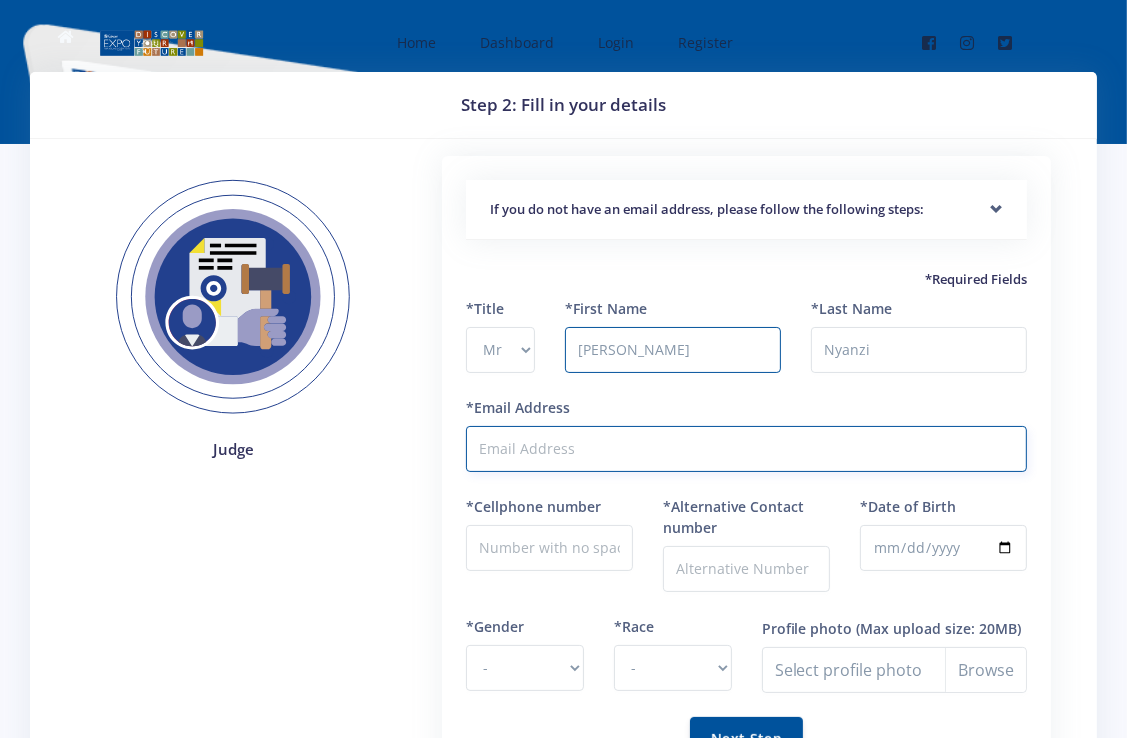 type on "[EMAIL_ADDRESS][DOMAIN_NAME]" 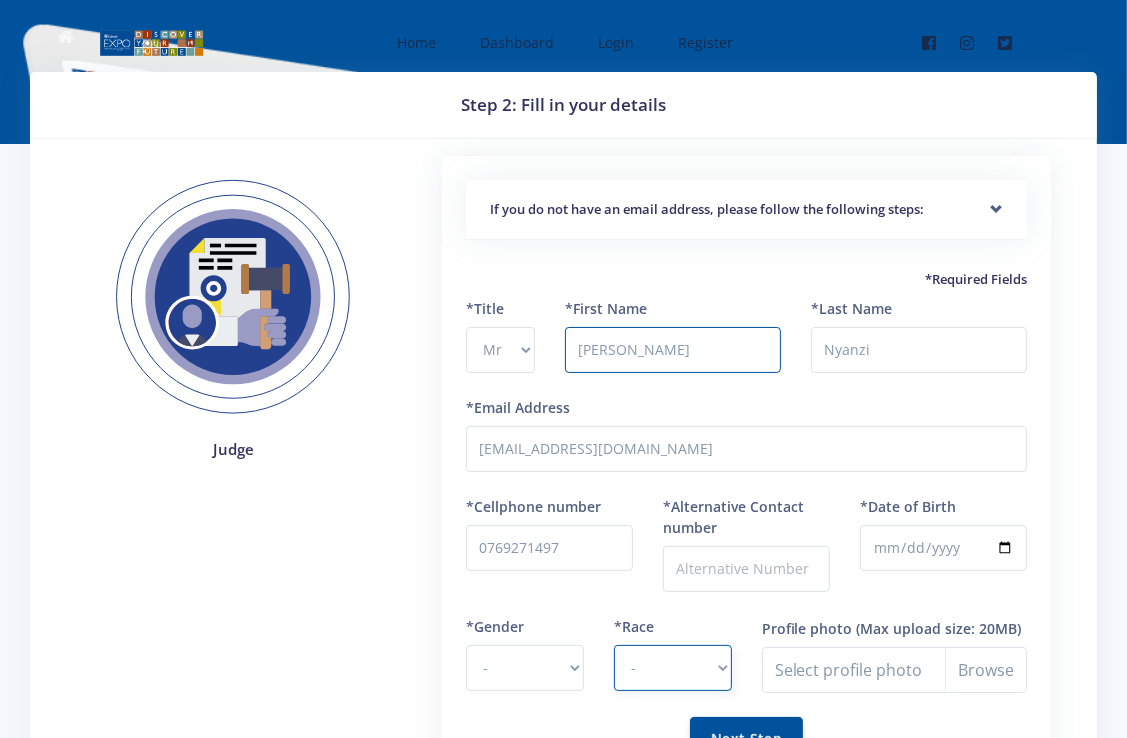 select on "African" 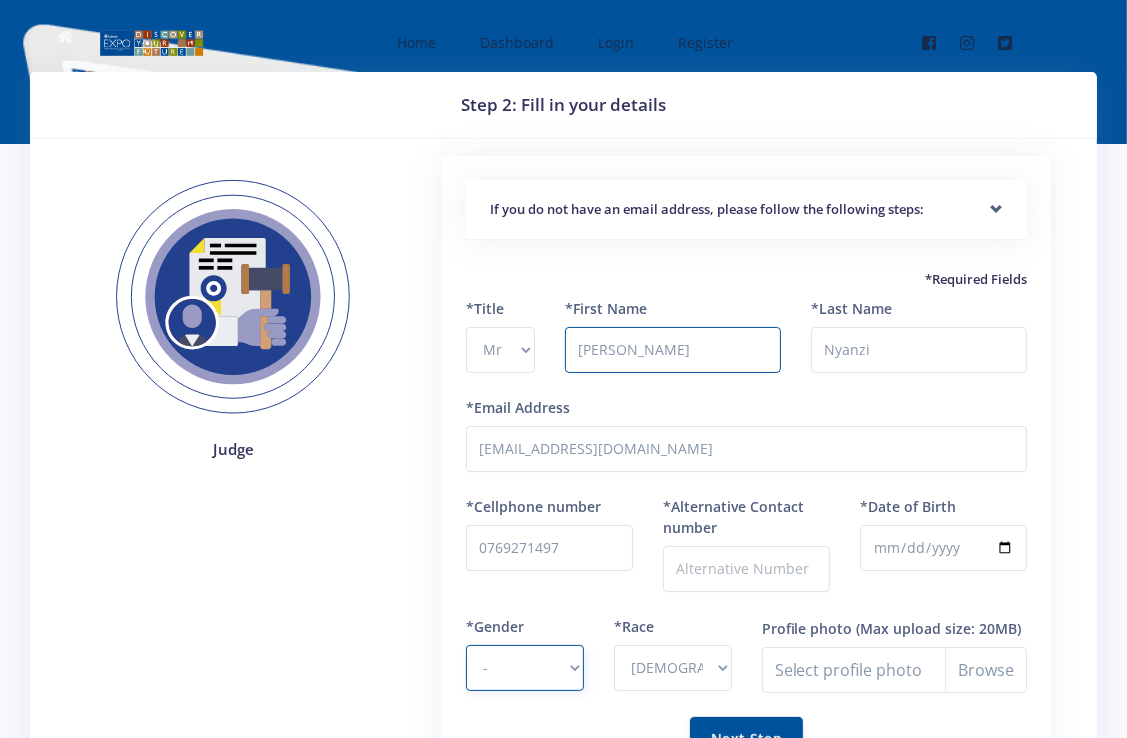 click on "-
Male
Female" at bounding box center (525, 668) 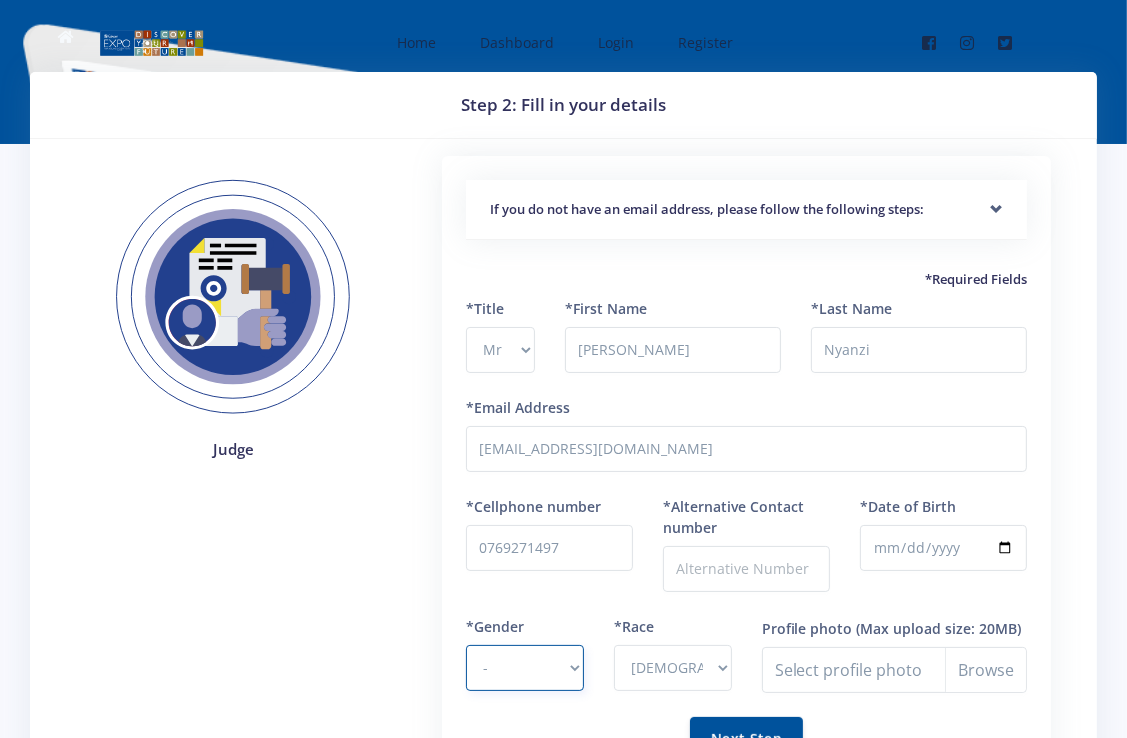 select on "M" 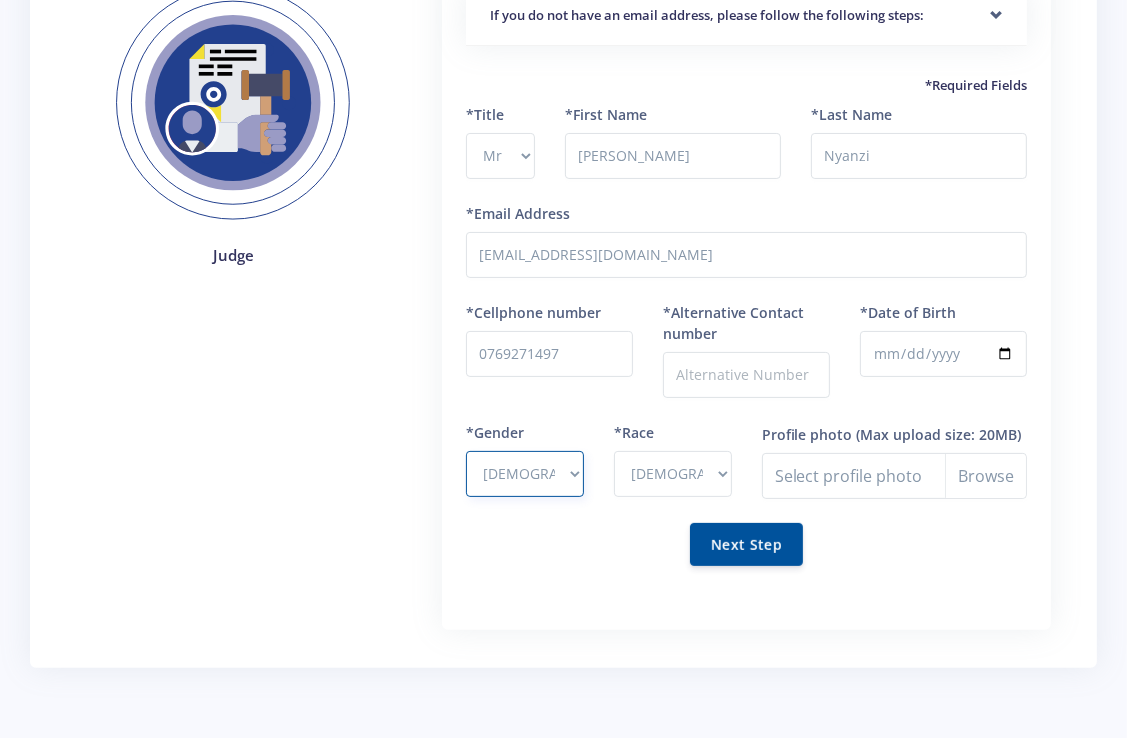 scroll, scrollTop: 200, scrollLeft: 0, axis: vertical 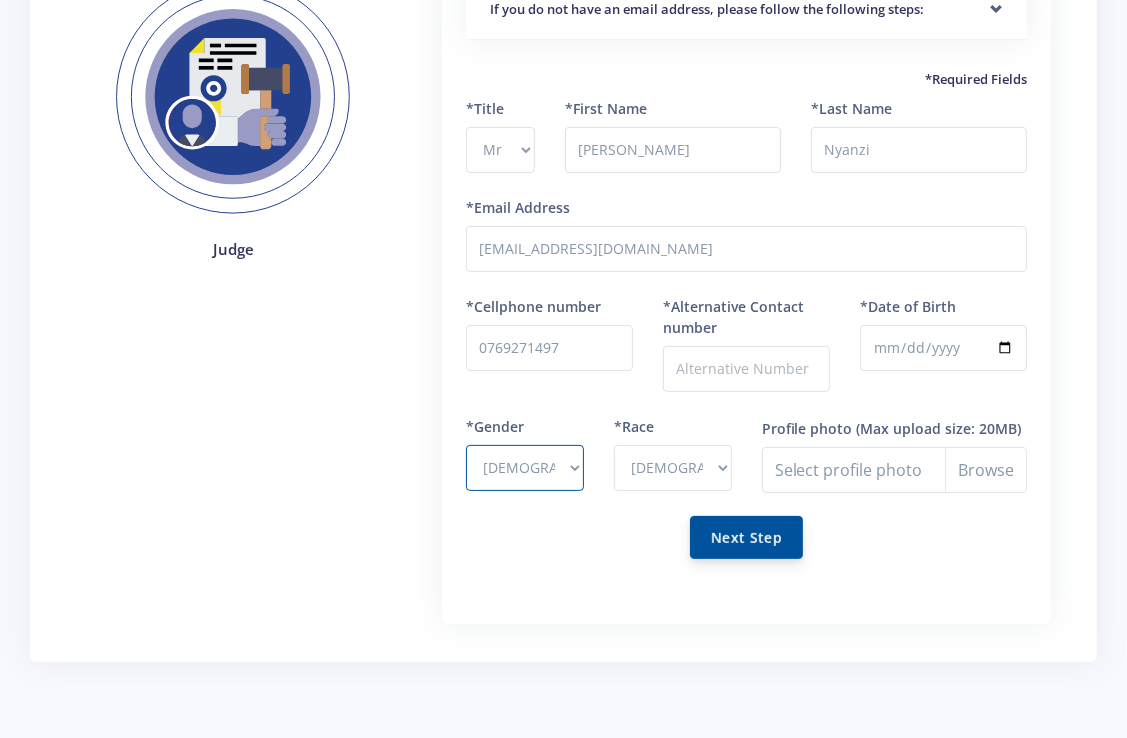 click on "Next
Step" at bounding box center (746, 537) 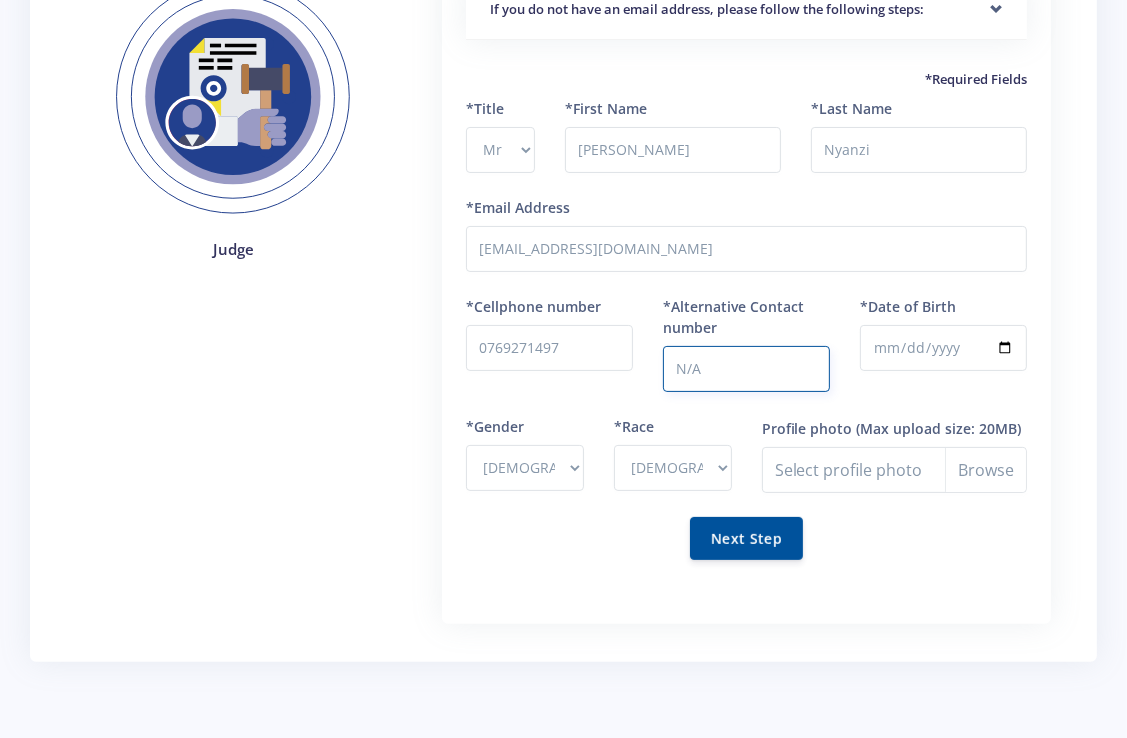 type on "N/A" 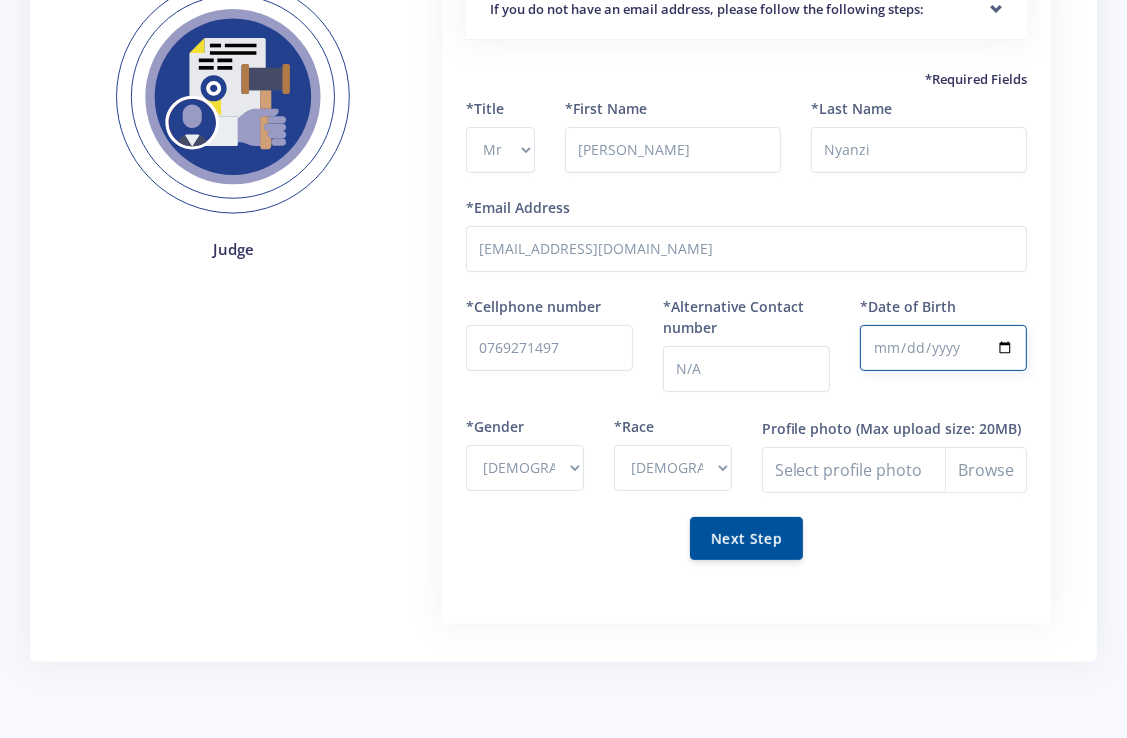 click on "*Date of Birth" at bounding box center [943, 348] 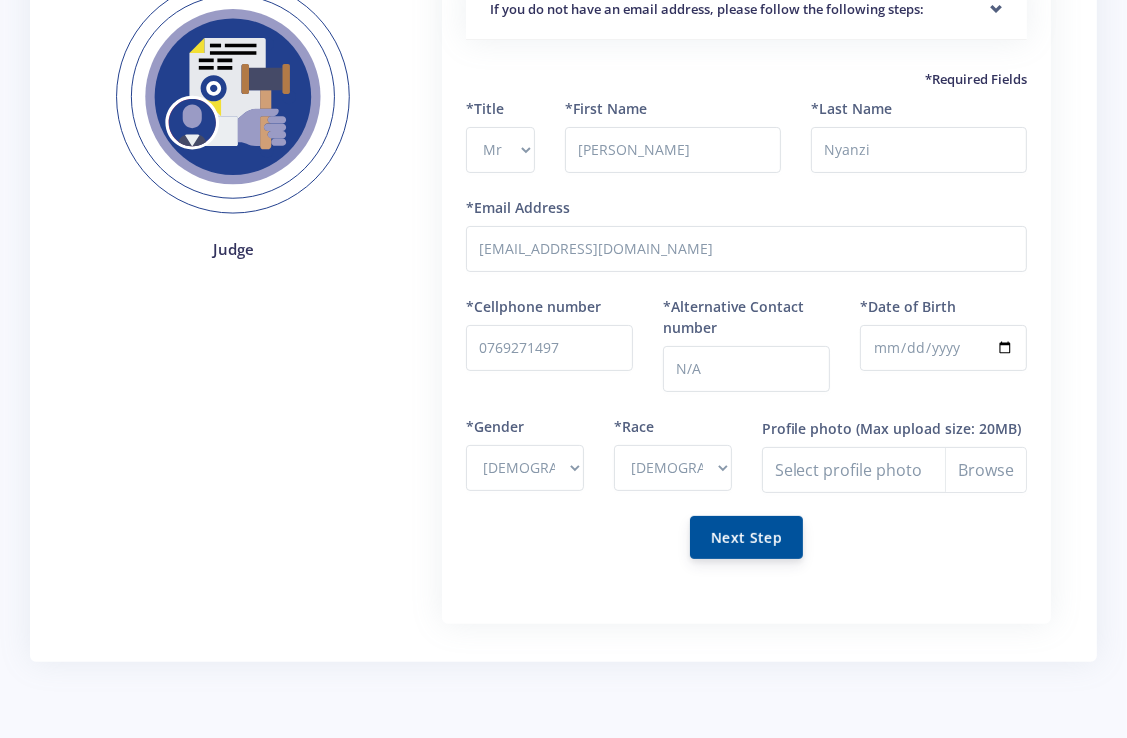 click on "Next
Step" at bounding box center [746, 537] 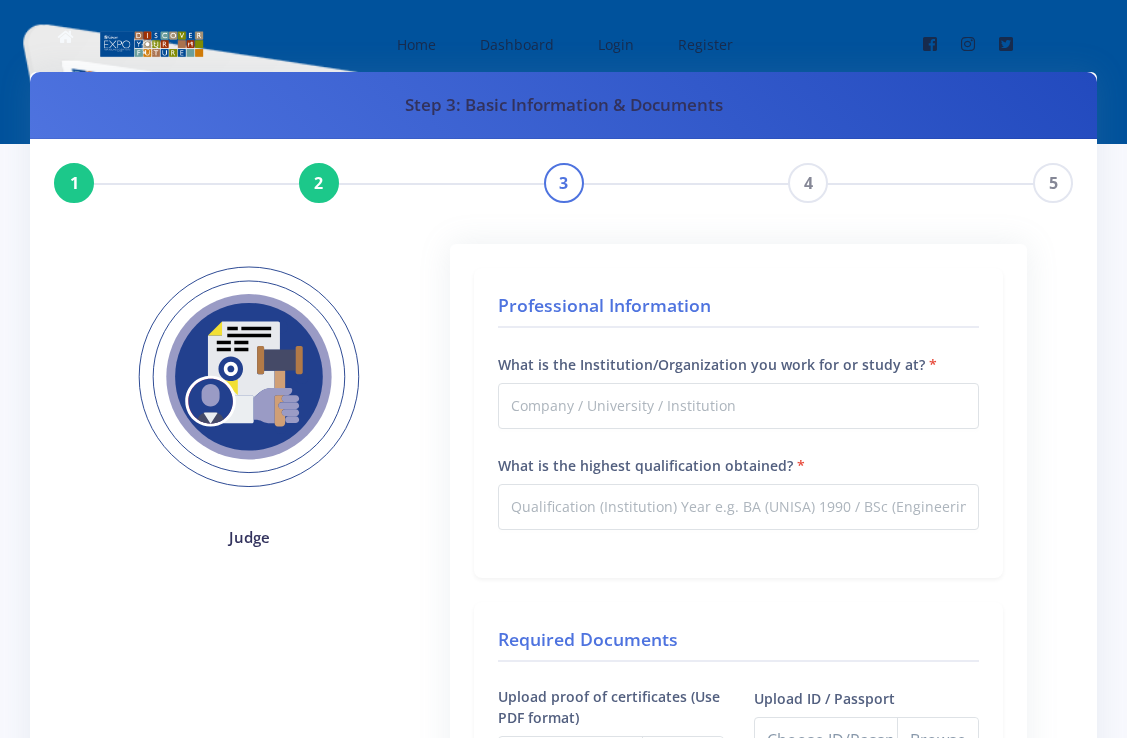 scroll, scrollTop: 0, scrollLeft: 0, axis: both 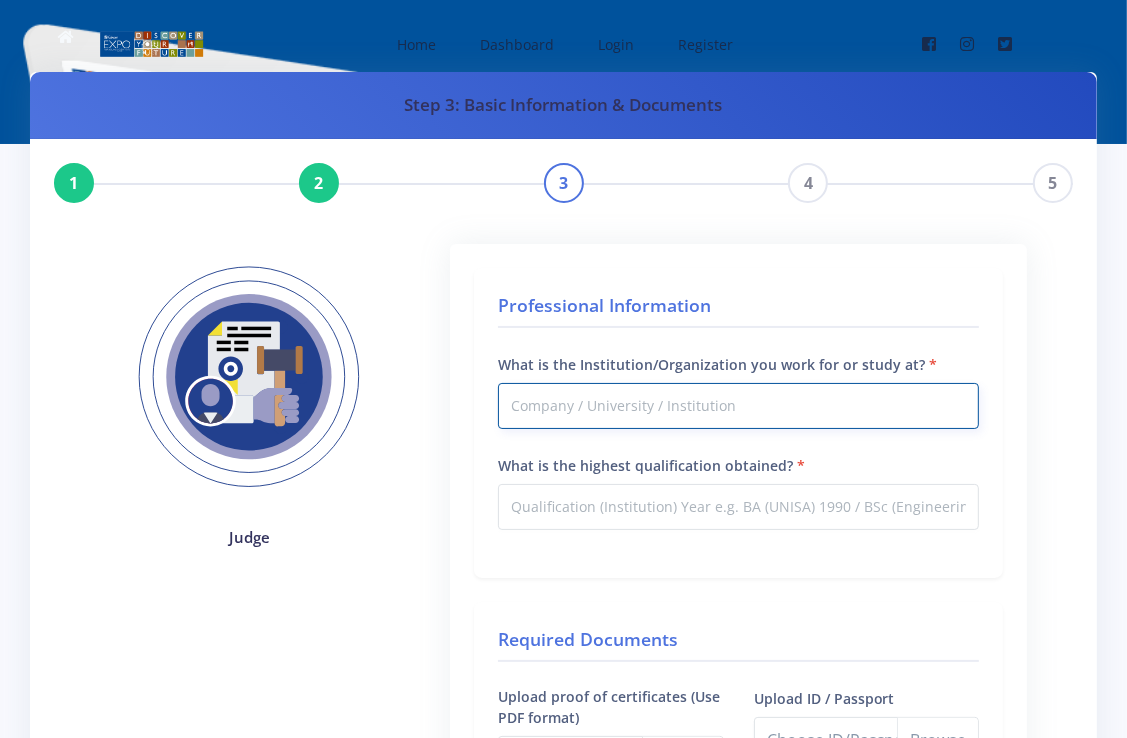 click on "What is the Institution/Organization you work for or study at?" at bounding box center (738, 406) 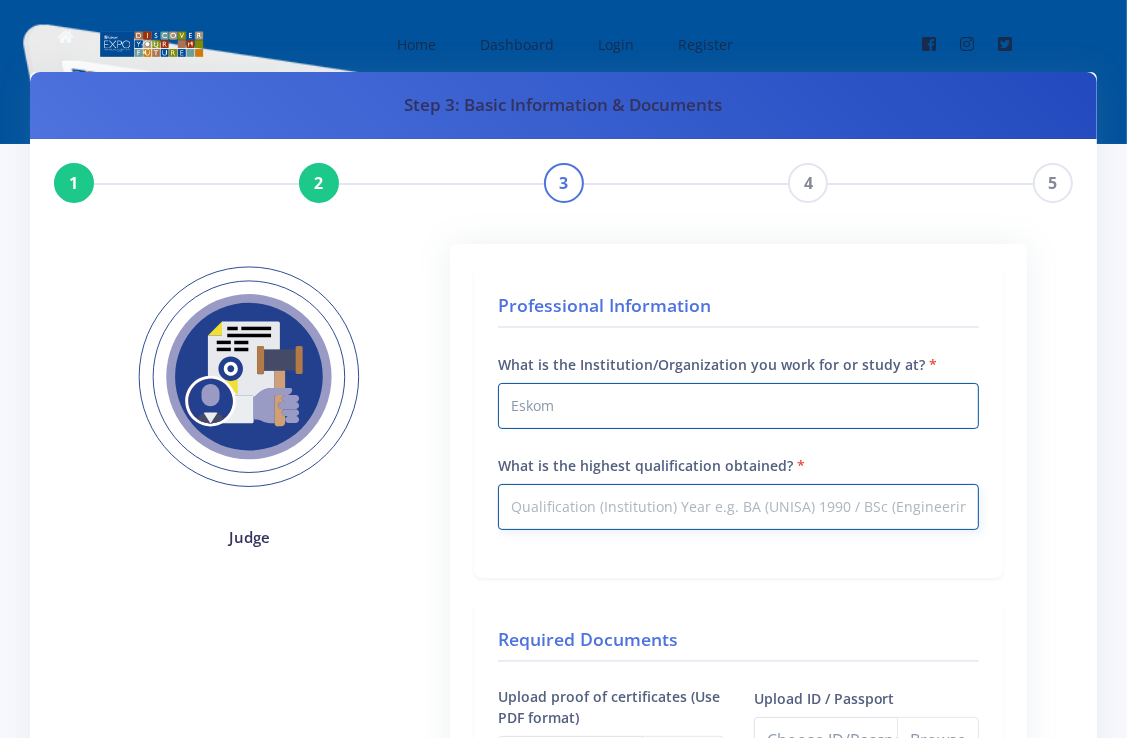 type on "BSc (Electrical Engineering) 2023" 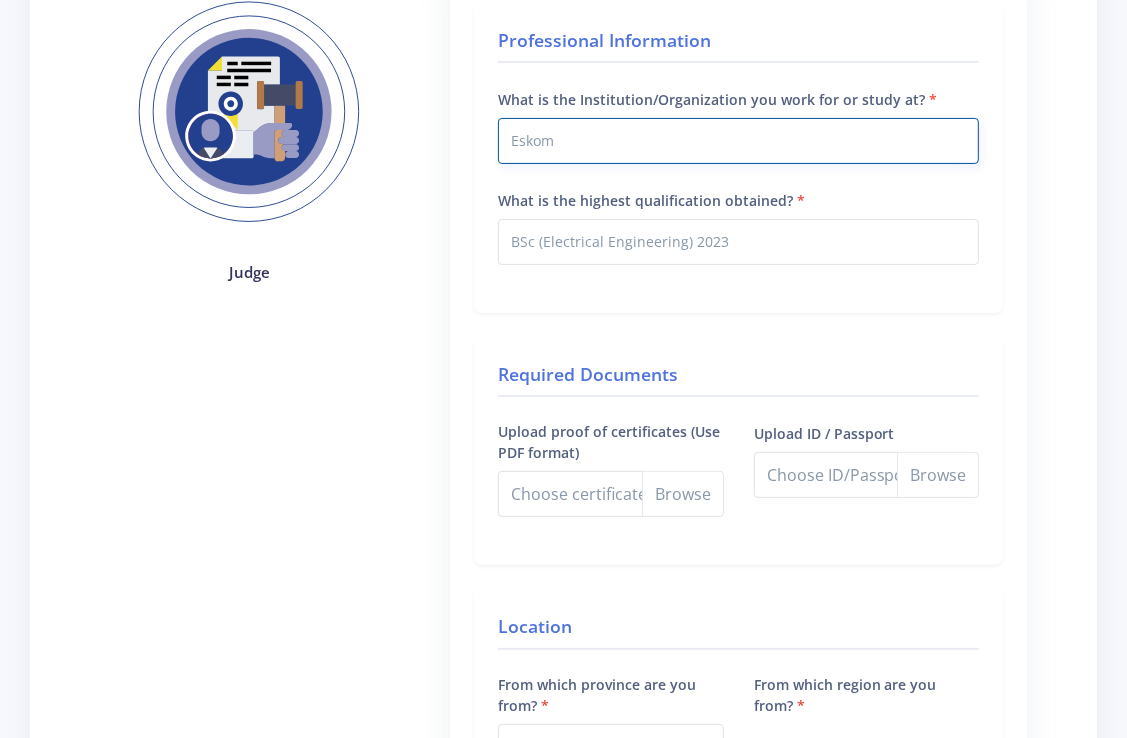 scroll, scrollTop: 300, scrollLeft: 0, axis: vertical 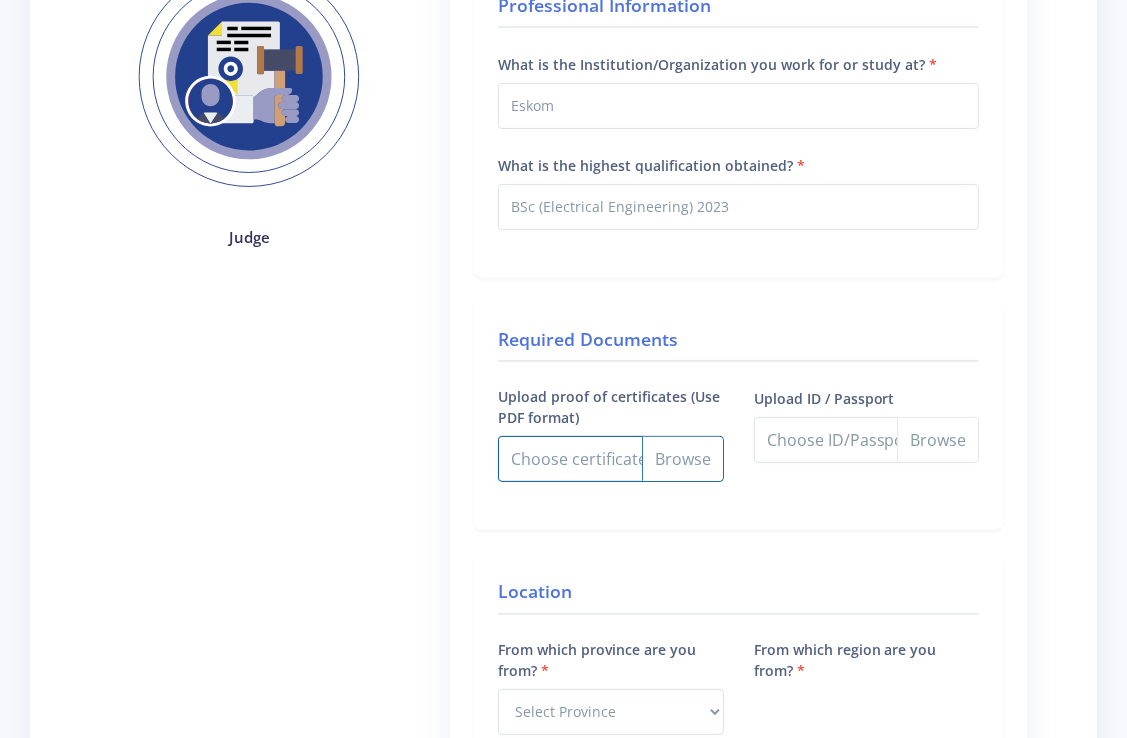 click on "Upload proof of certificates (Use PDF format)" at bounding box center [610, 459] 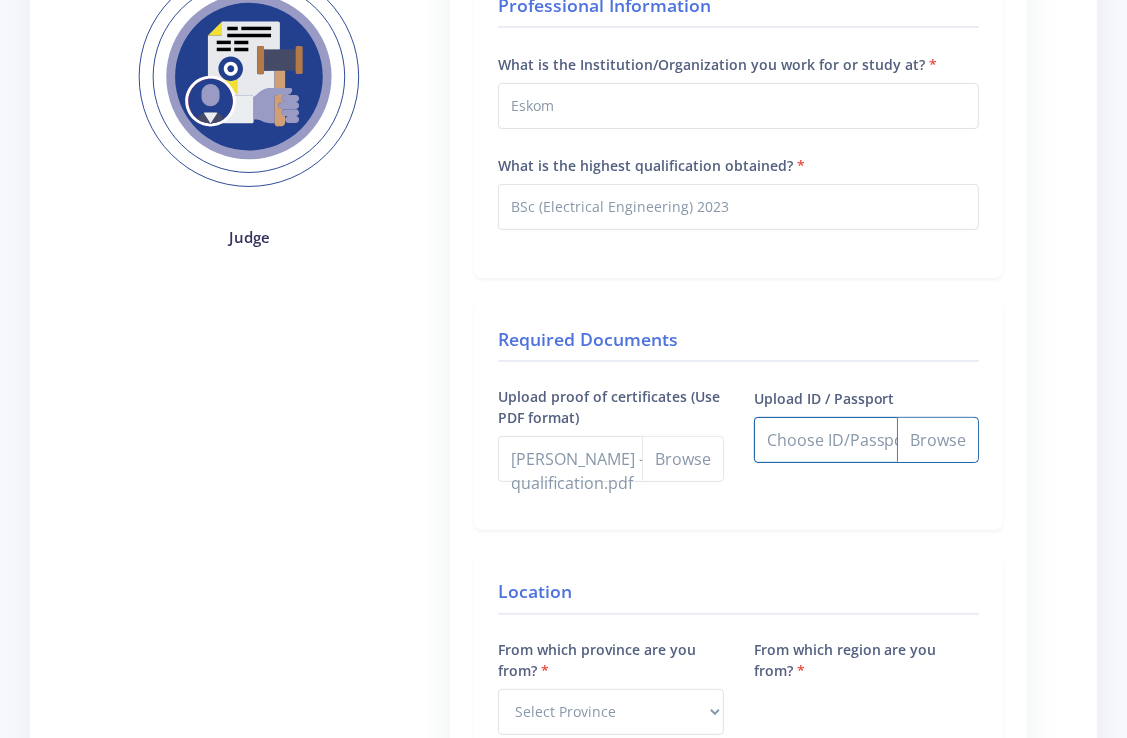 click on "Upload ID / Passport" at bounding box center [866, 440] 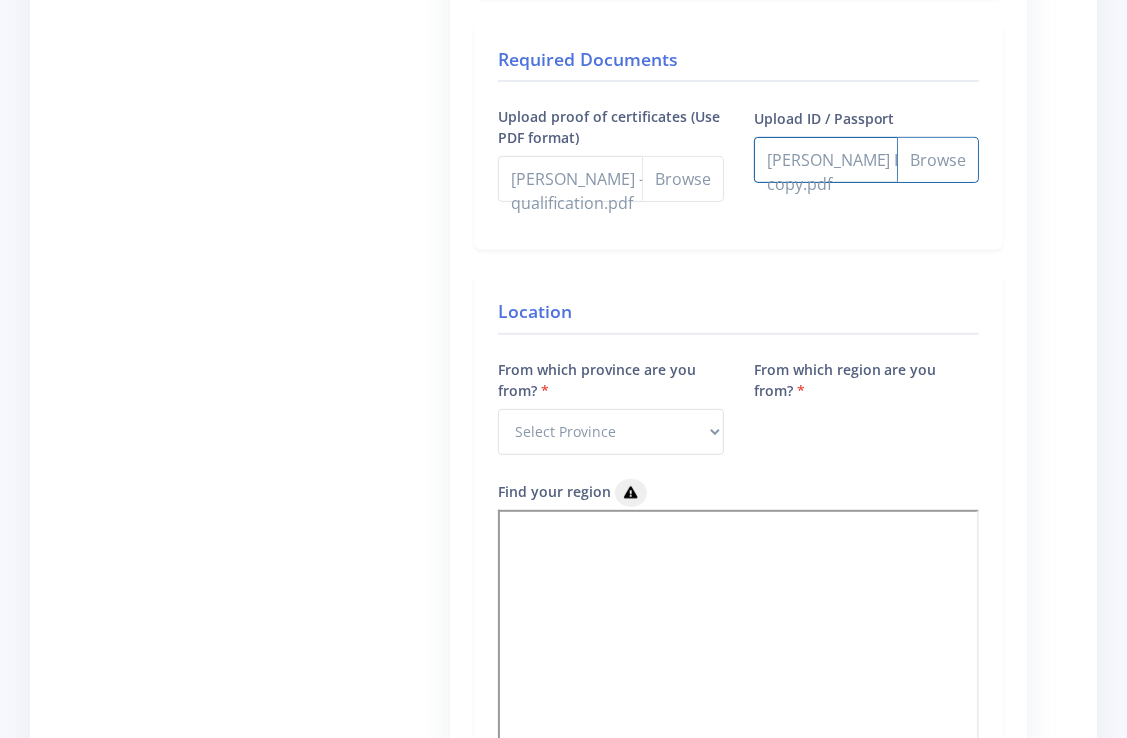 scroll, scrollTop: 700, scrollLeft: 0, axis: vertical 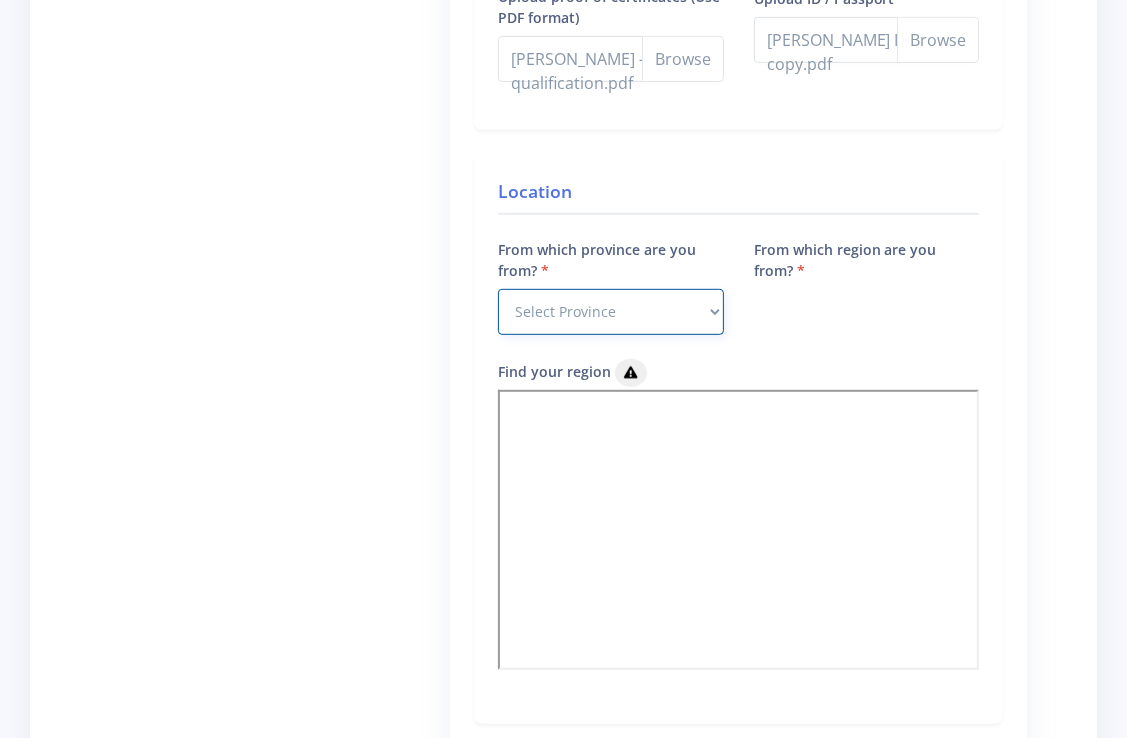 click on "Select Province
Western Cape
Eastern Cape
Northern Cape
North West
Free State" at bounding box center (610, 312) 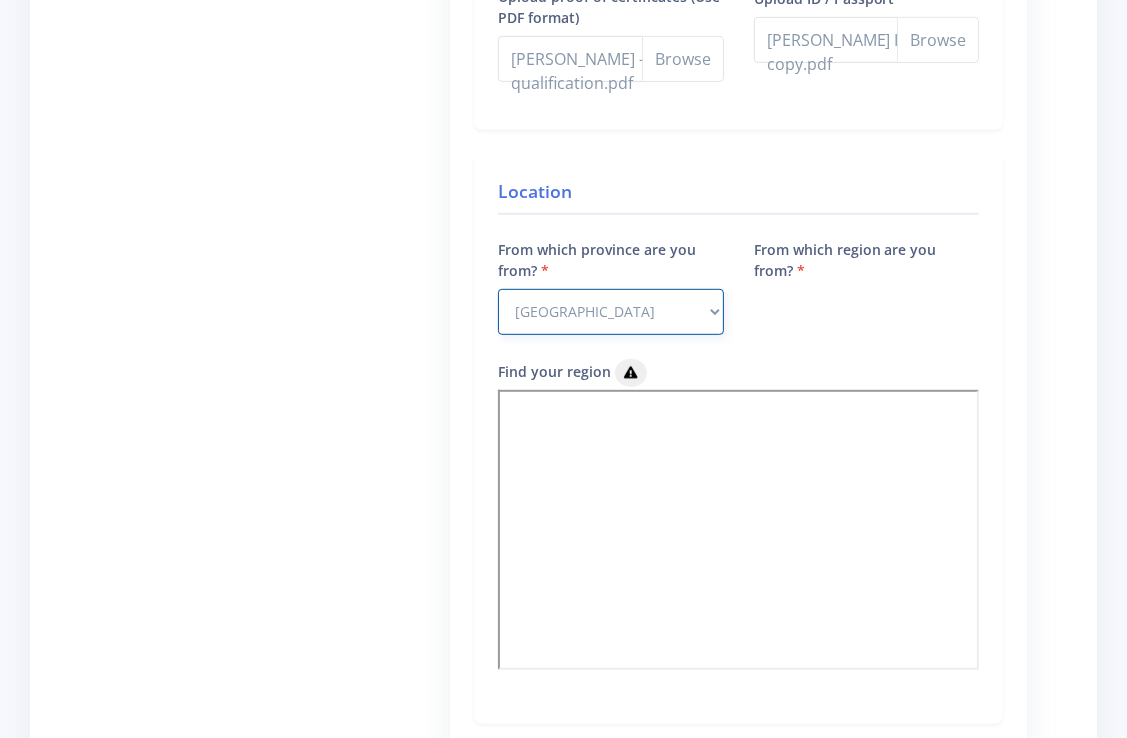 click on "Select Province
Western Cape
Eastern Cape
Northern Cape
North West
Free State" at bounding box center (610, 312) 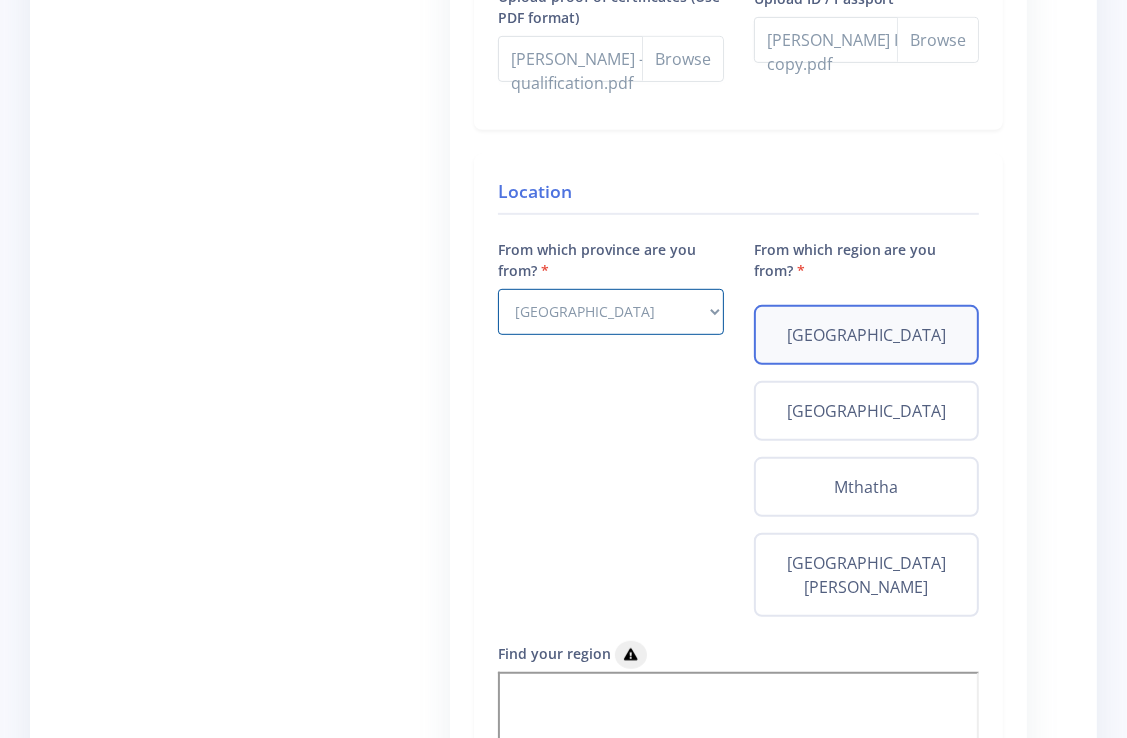 click on "East London" at bounding box center [866, 335] 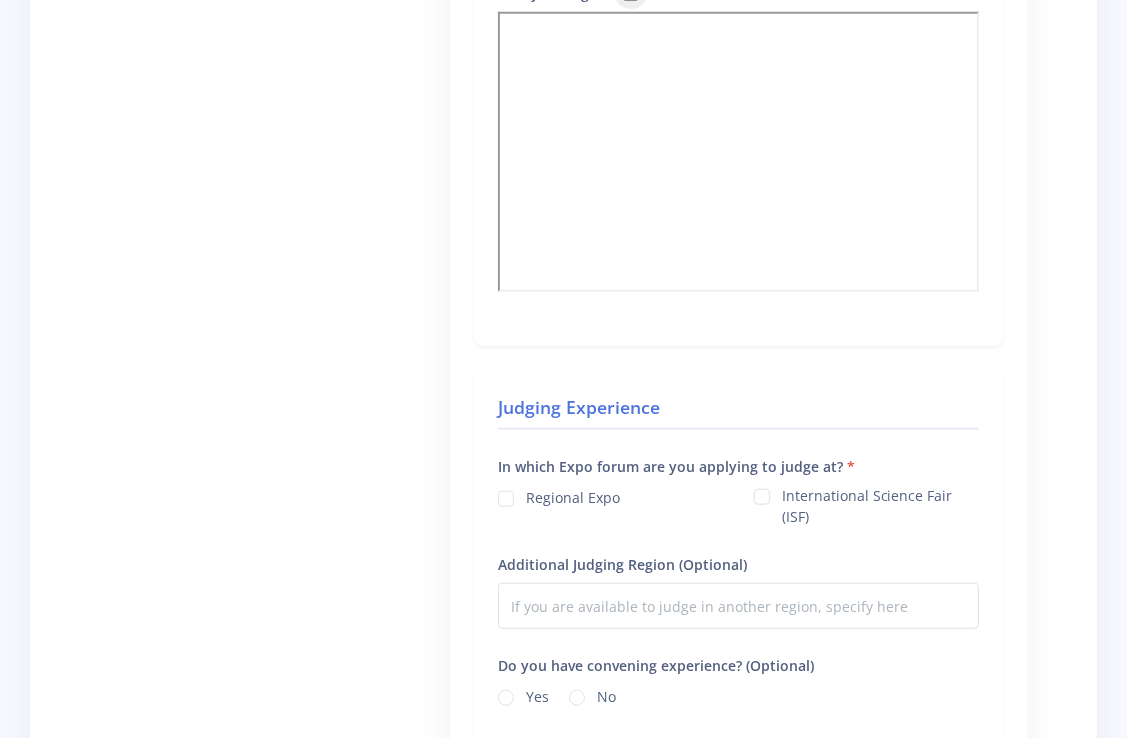 scroll, scrollTop: 1400, scrollLeft: 0, axis: vertical 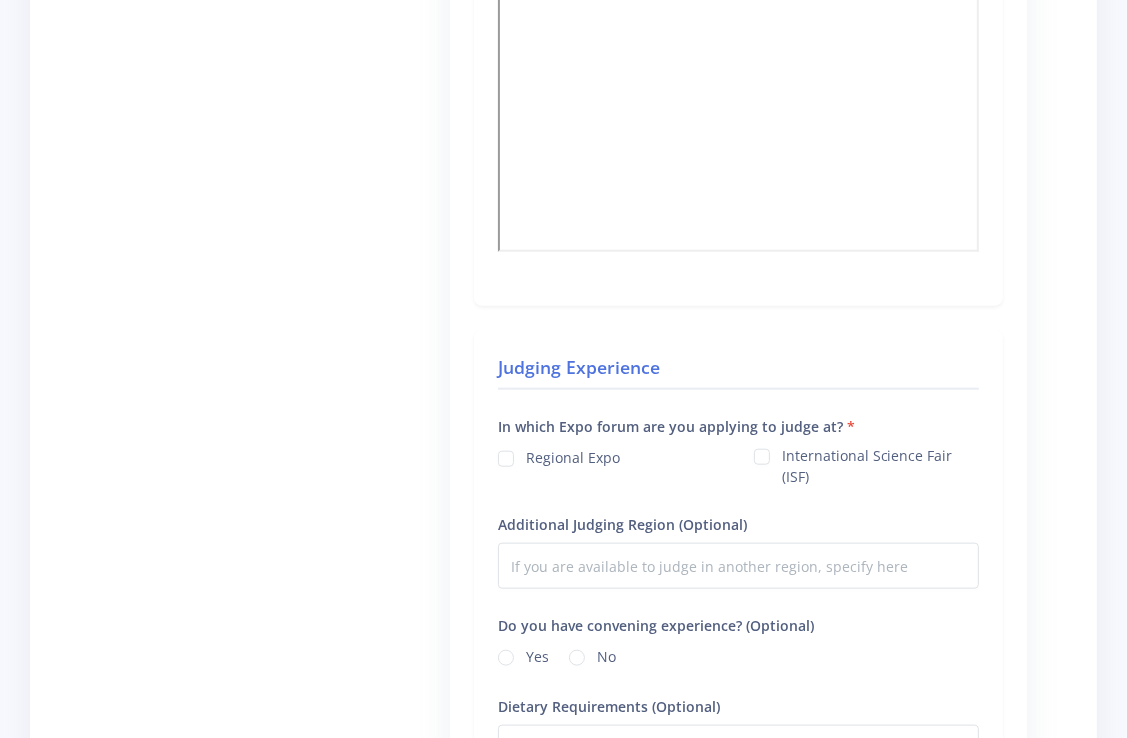 click on "Regional Expo" at bounding box center [573, 455] 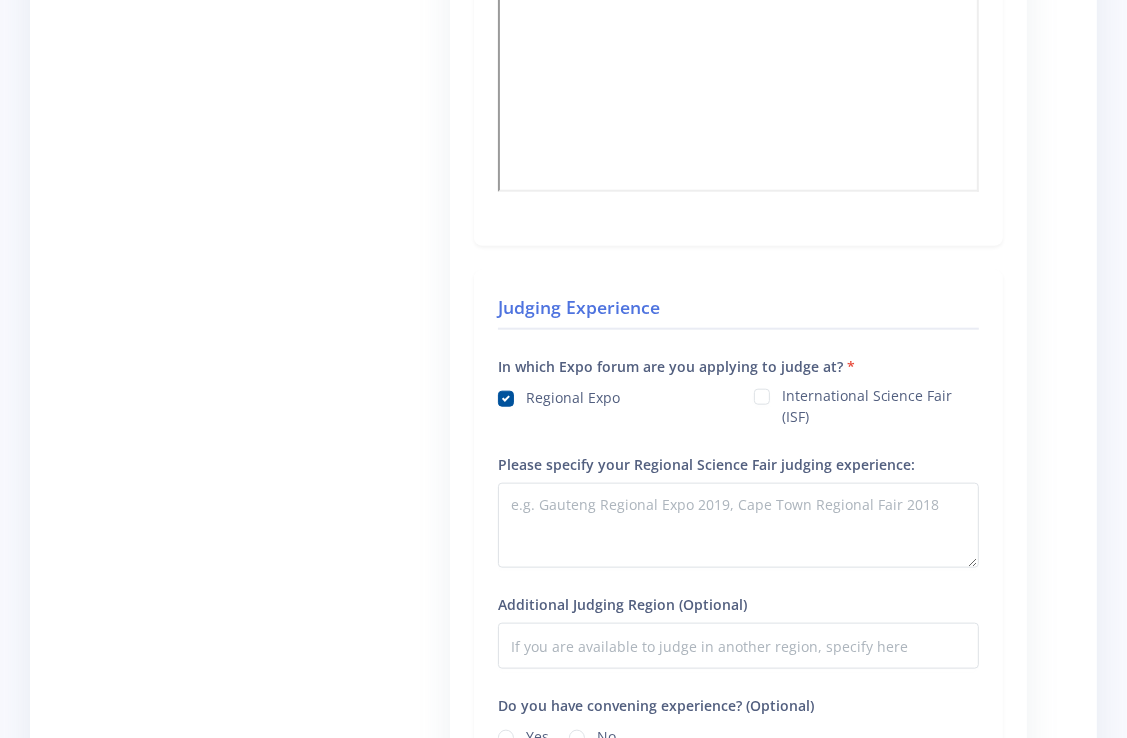 scroll, scrollTop: 1500, scrollLeft: 0, axis: vertical 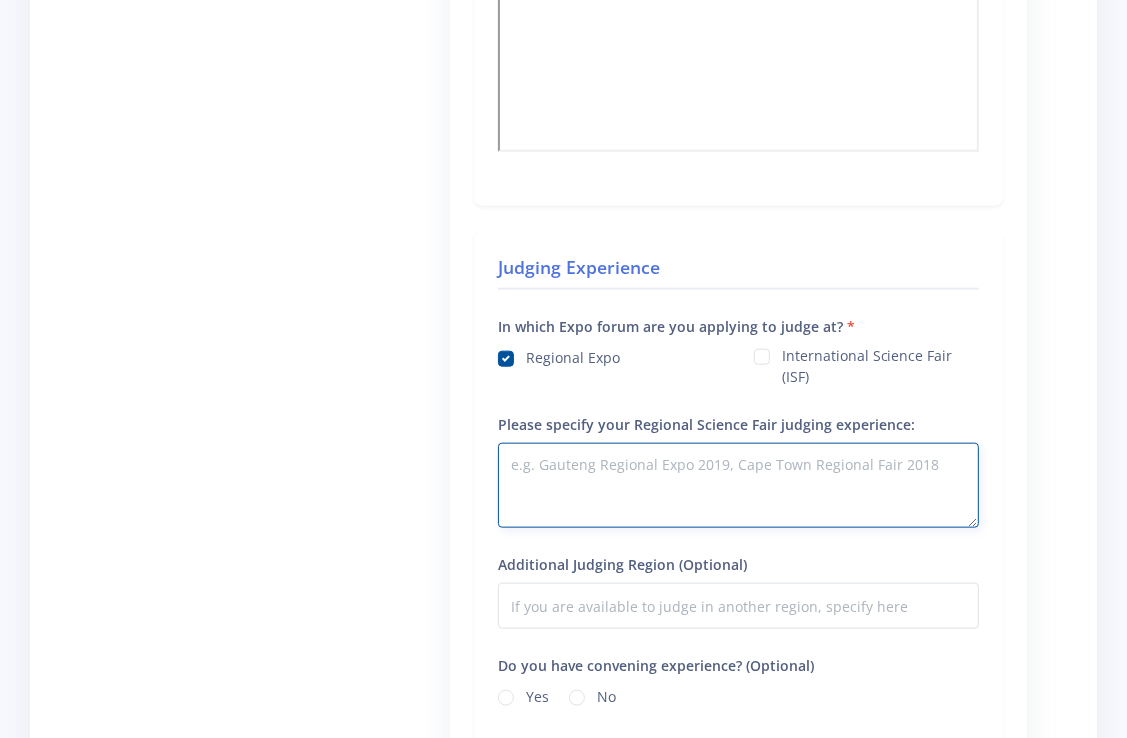 click on "Please specify your Regional Science Fair judging experience:" at bounding box center [738, 485] 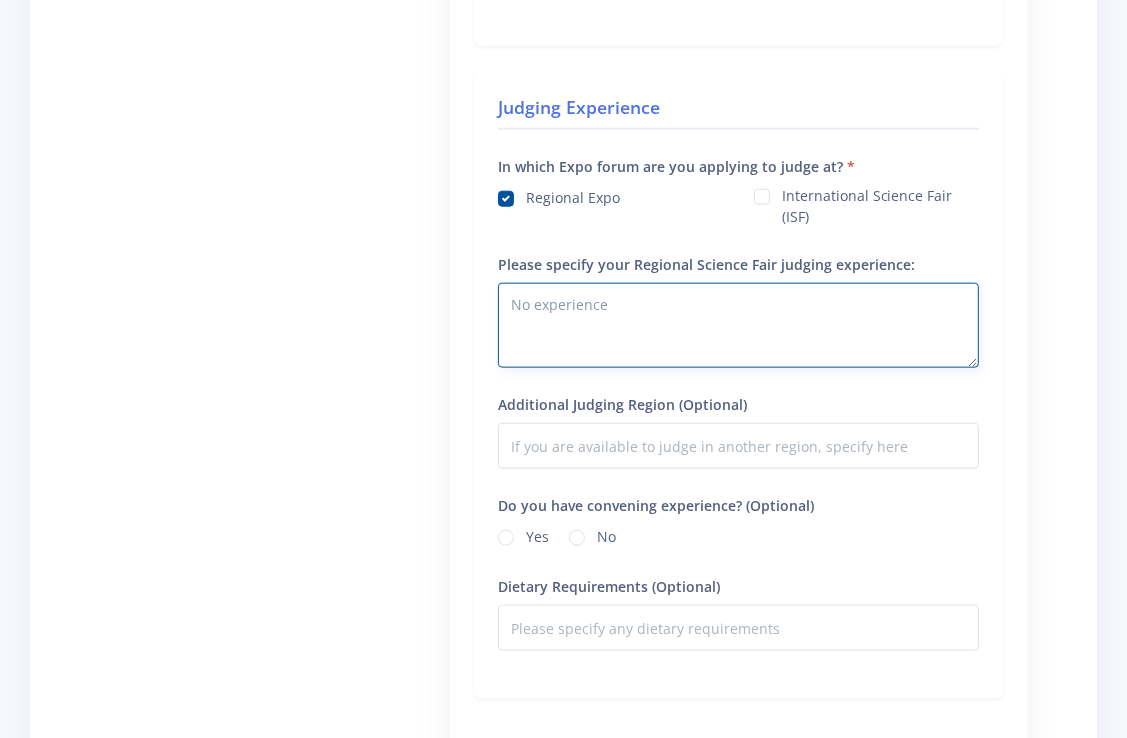 scroll, scrollTop: 1700, scrollLeft: 0, axis: vertical 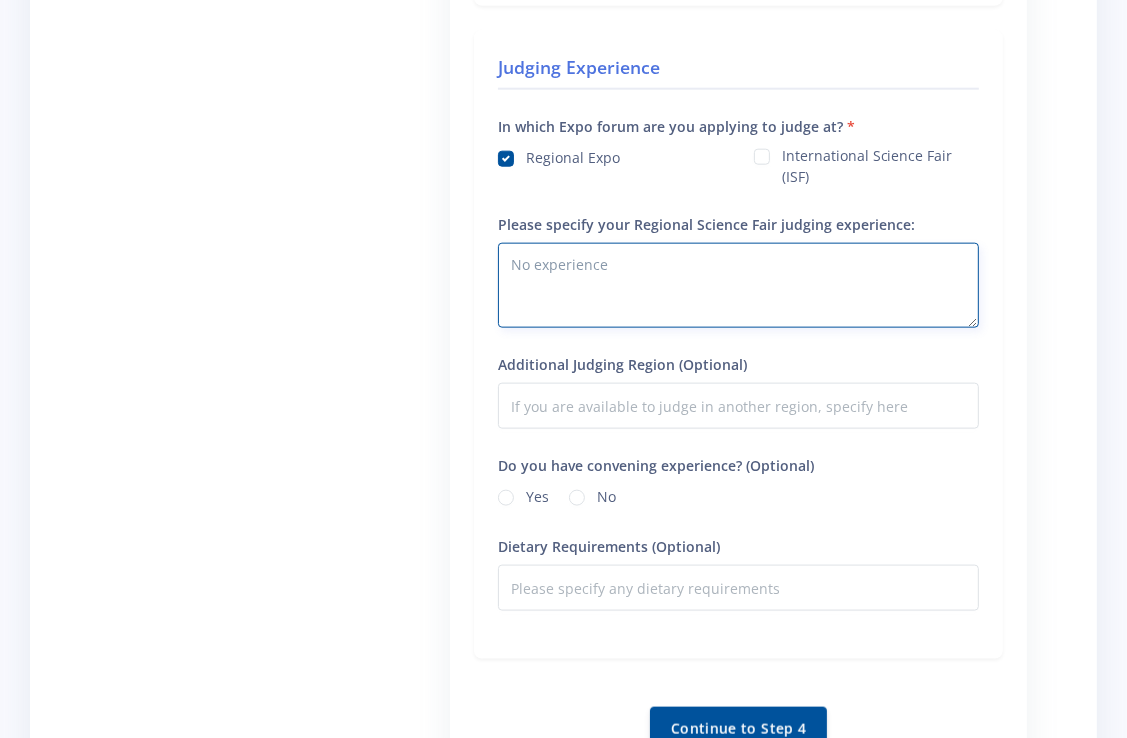 type on "No experience" 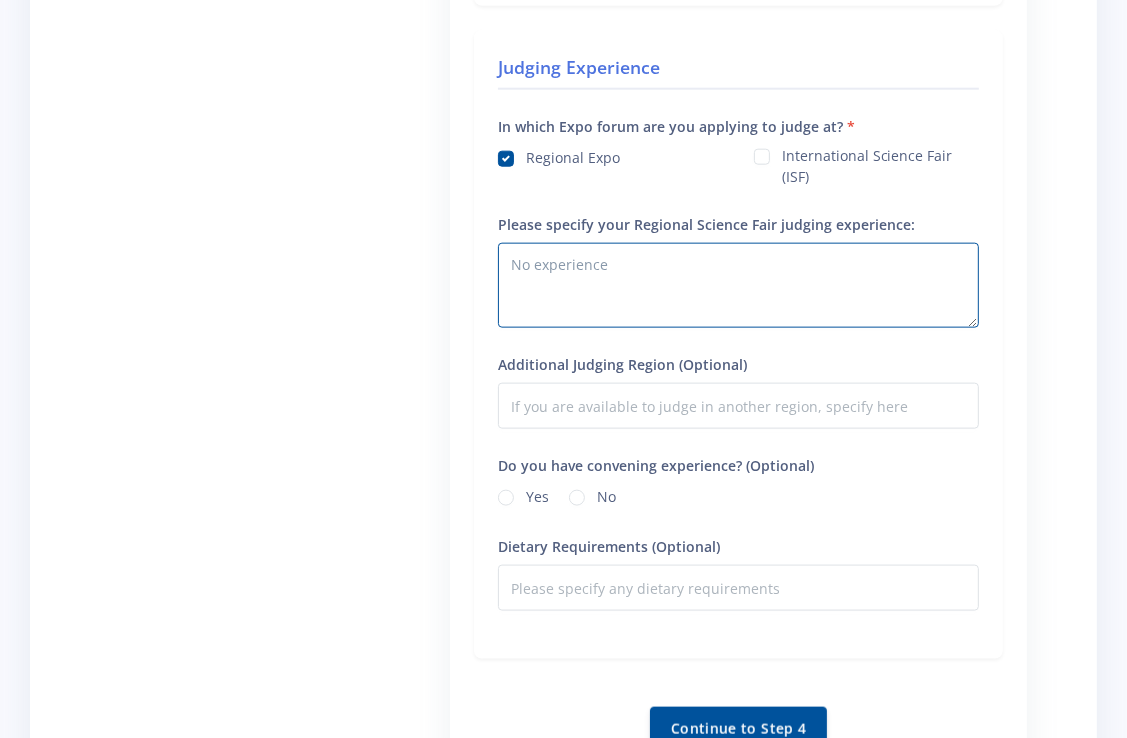 click on "No" at bounding box center [606, 494] 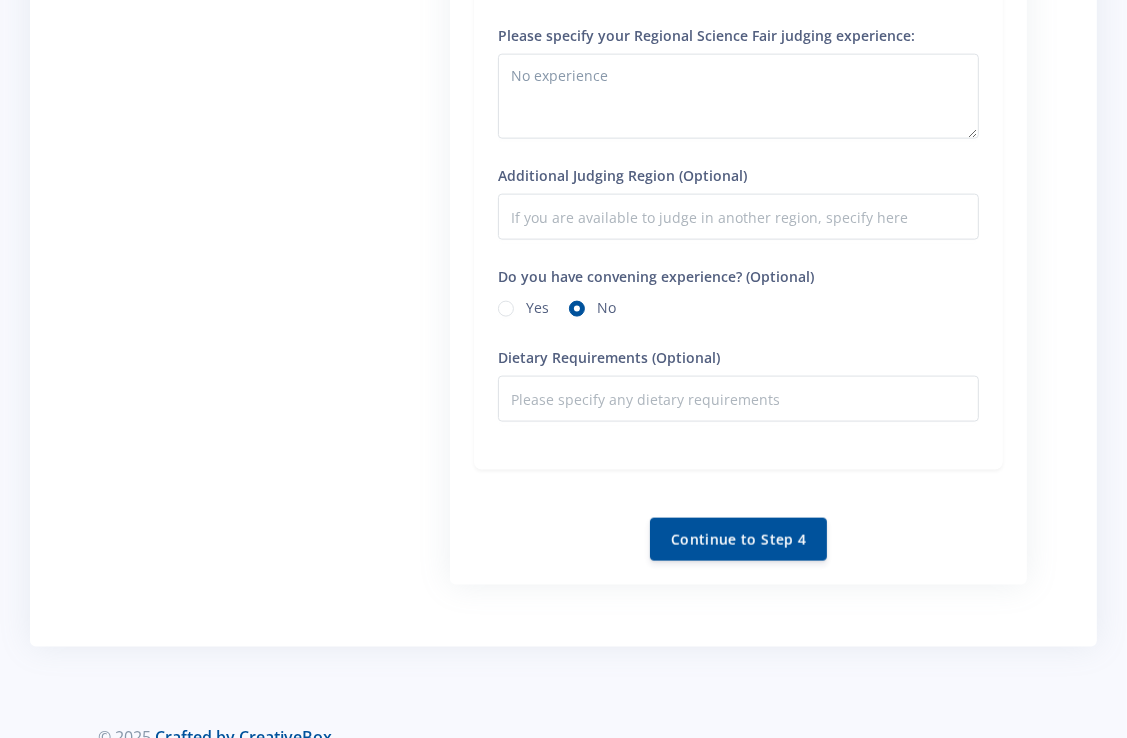 scroll, scrollTop: 1900, scrollLeft: 0, axis: vertical 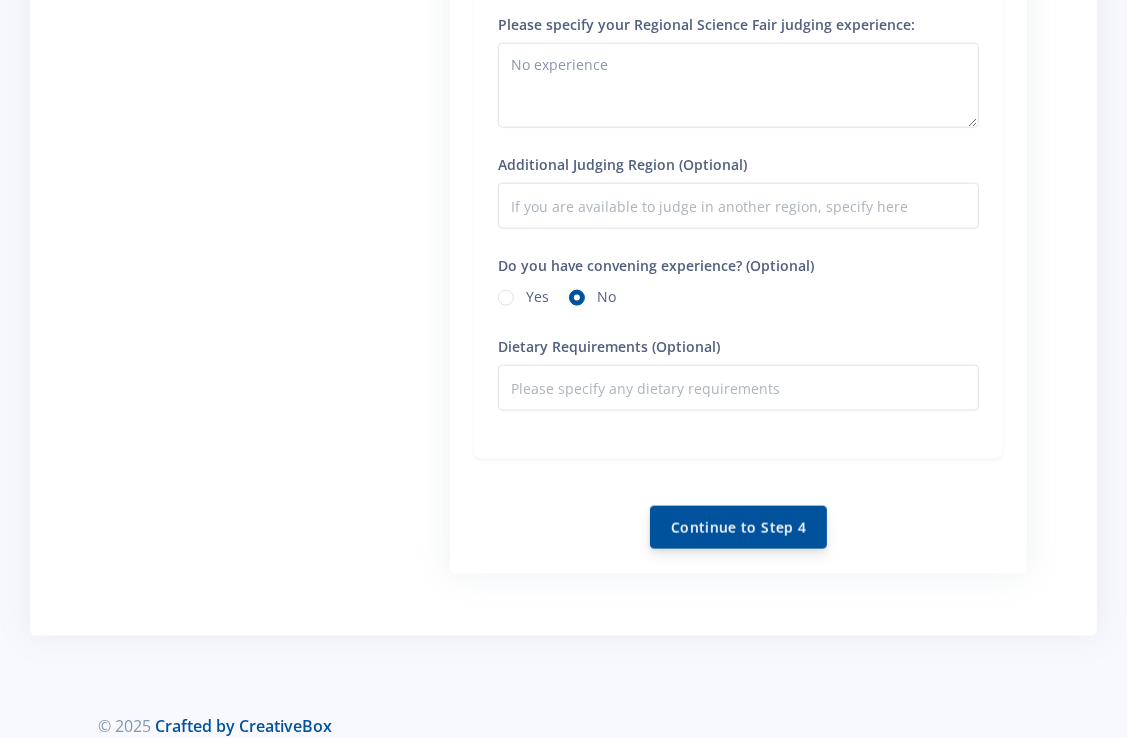 click on "Continue to Step 4" at bounding box center (738, 527) 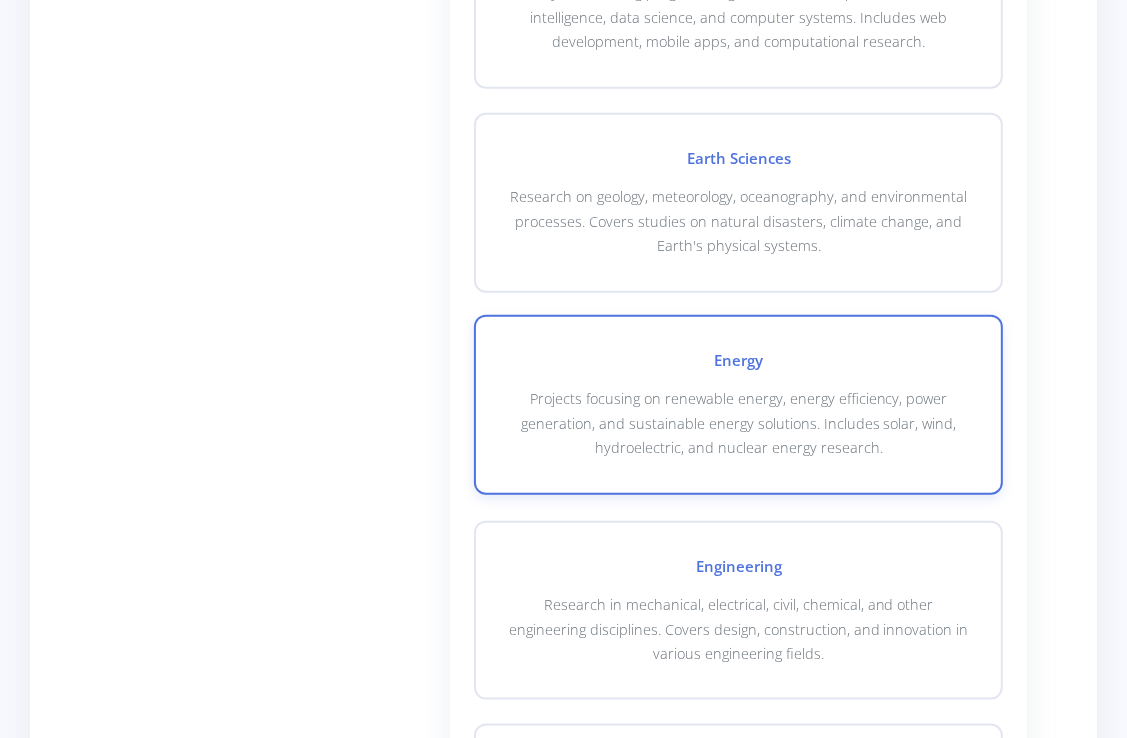 scroll, scrollTop: 1600, scrollLeft: 0, axis: vertical 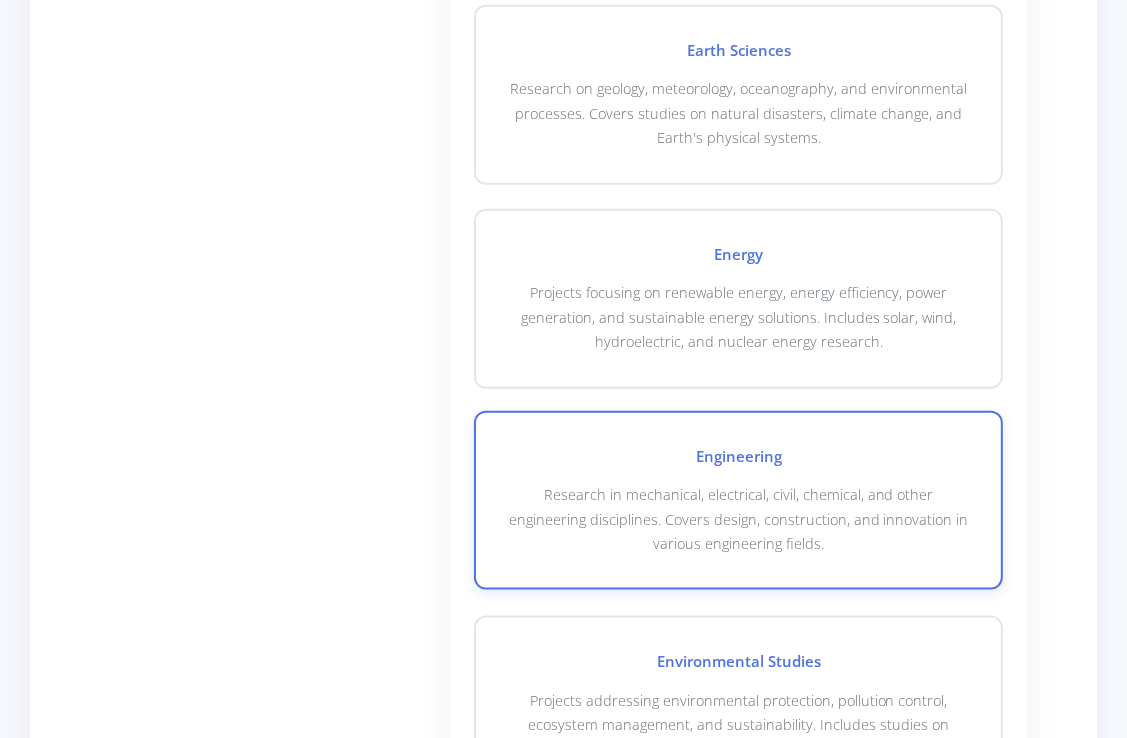 click on "Research in mechanical, electrical, civil, chemical, and other engineering disciplines. Covers design, construction, and innovation in various engineering fields." at bounding box center [738, 519] 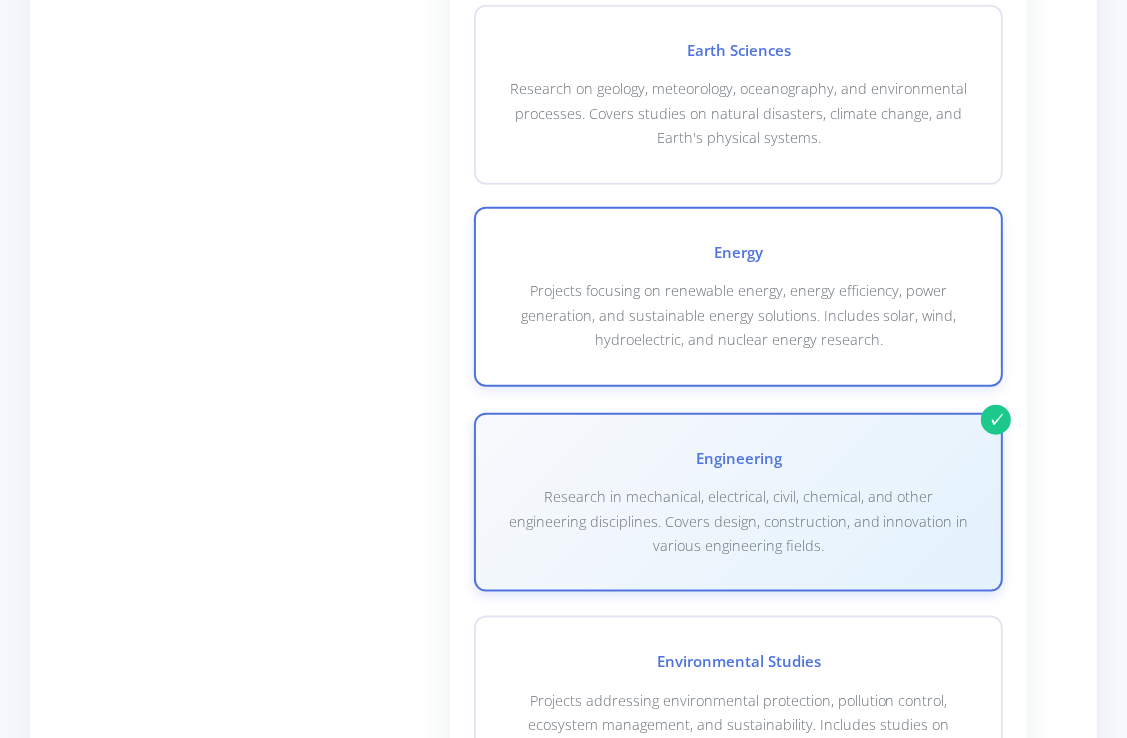 click on "Projects focusing on renewable energy, energy efficiency, power generation, and sustainable energy solutions. Includes solar, wind, hydroelectric, and nuclear energy research." at bounding box center (738, 315) 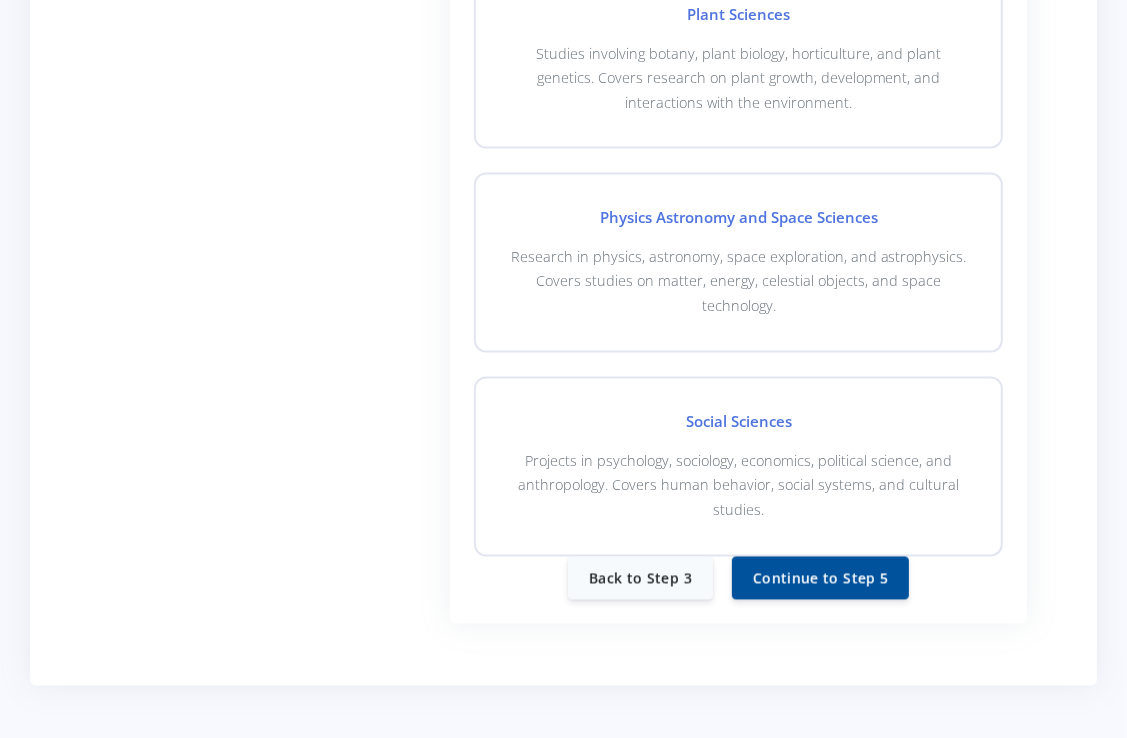 scroll, scrollTop: 2700, scrollLeft: 0, axis: vertical 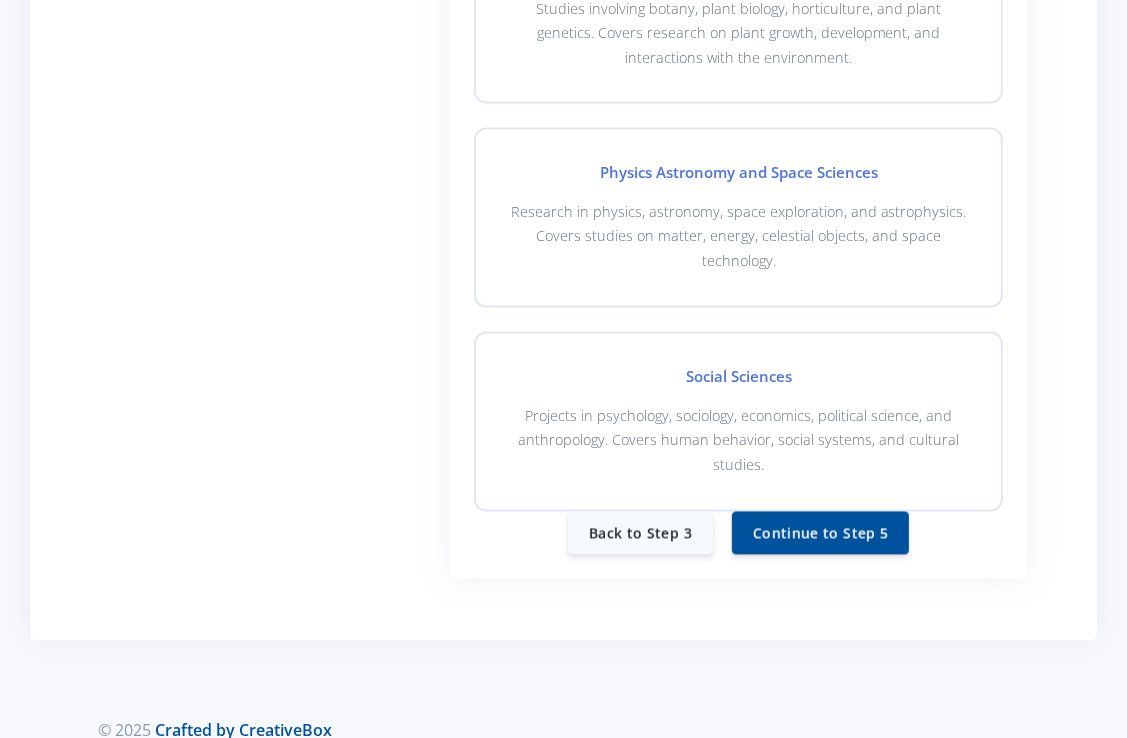 click on "2
of 2 categories selected
Perfect! You have selected exactly 2 categories.
Select Your Judging Categories
Please select exactly 2 categories that you would like to judge for. Your first selection will be your primary category." at bounding box center [738, -938] 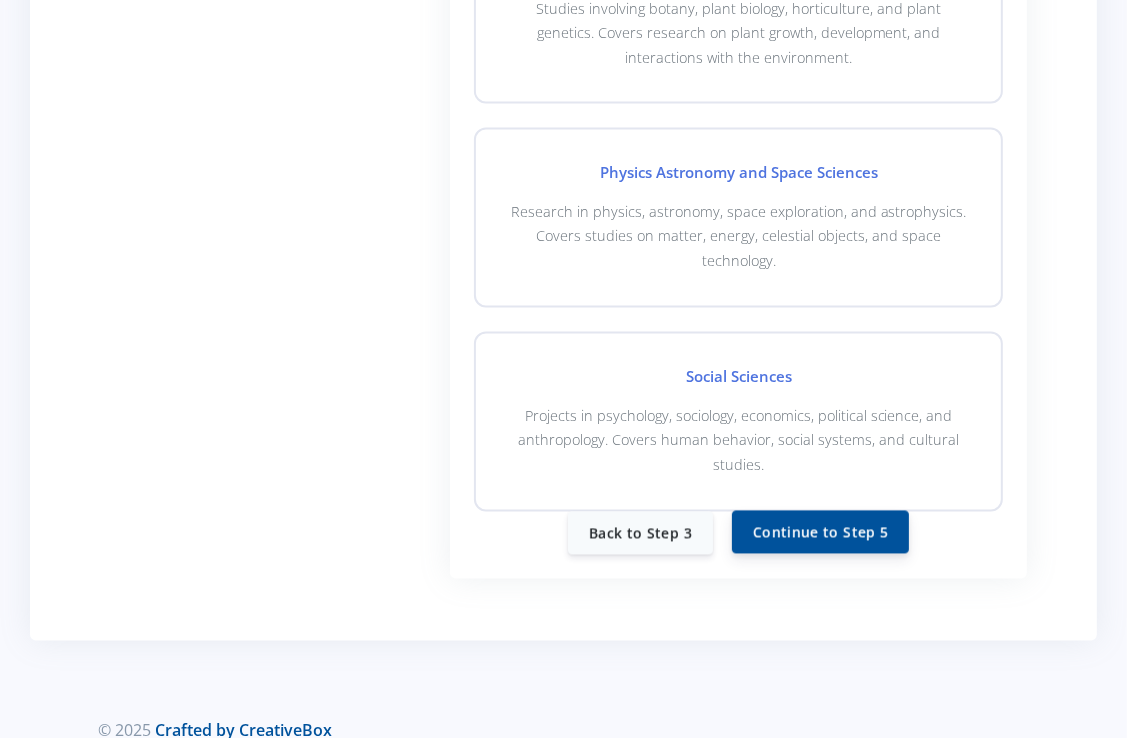 click on "Continue to Step 5" at bounding box center [820, 532] 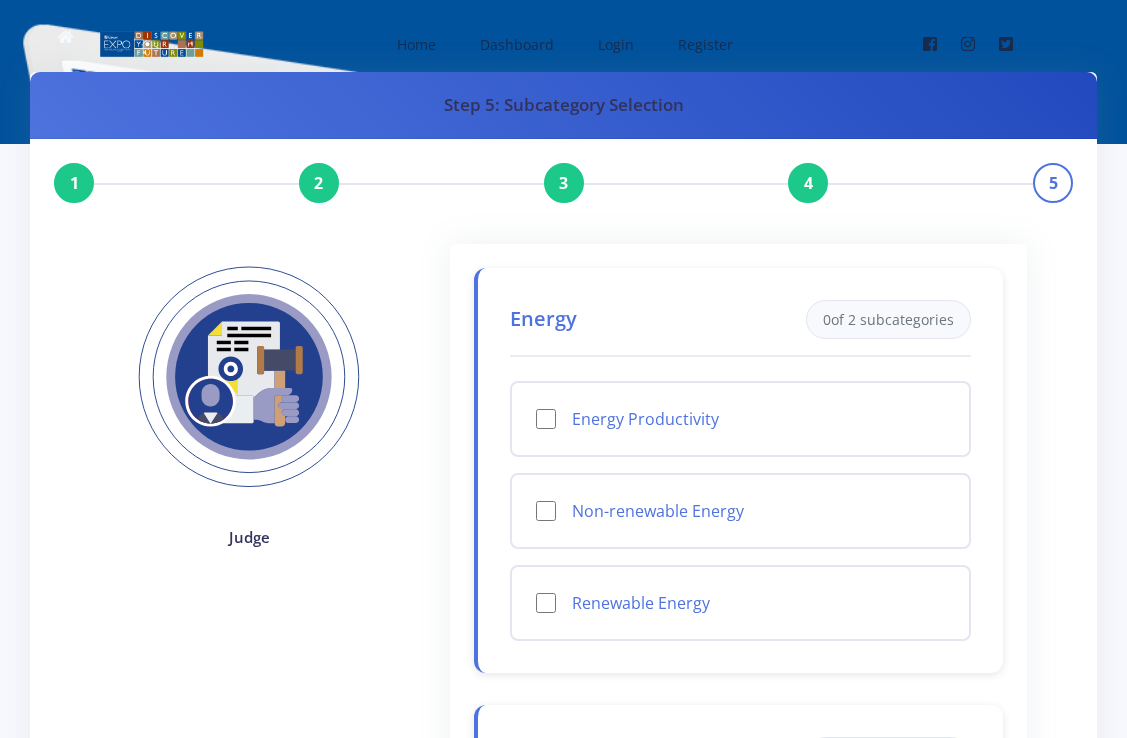 scroll, scrollTop: 0, scrollLeft: 0, axis: both 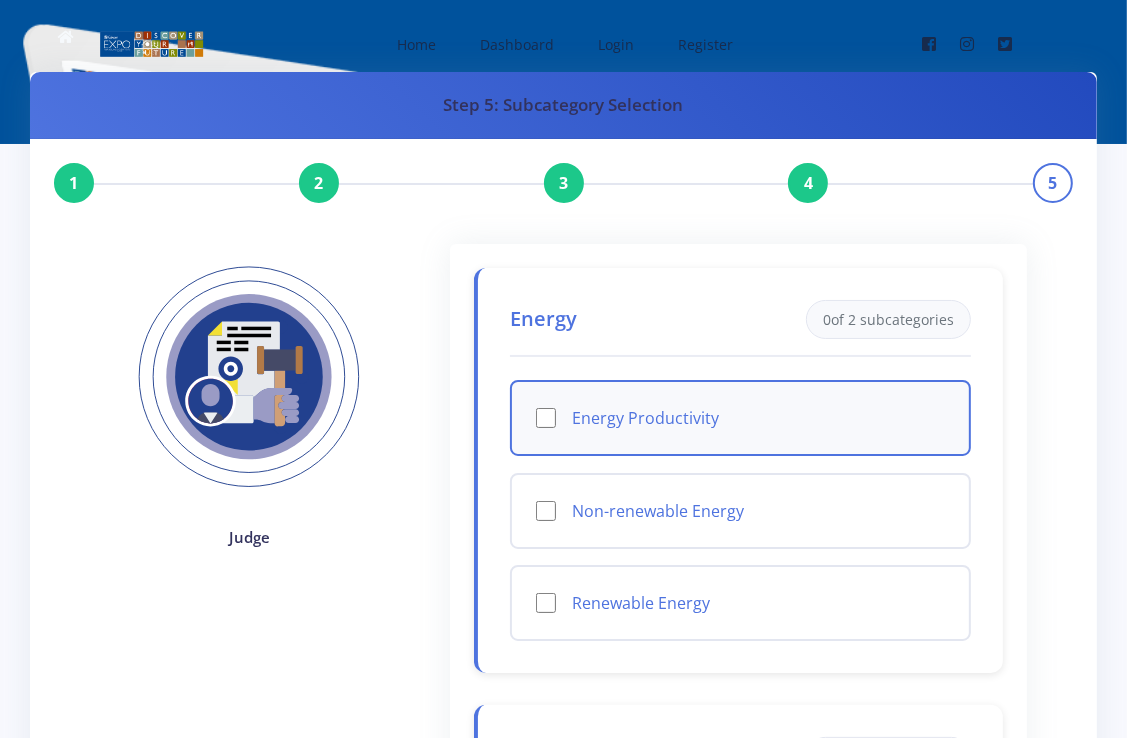 click on "Energy Productivity" at bounding box center [546, 418] 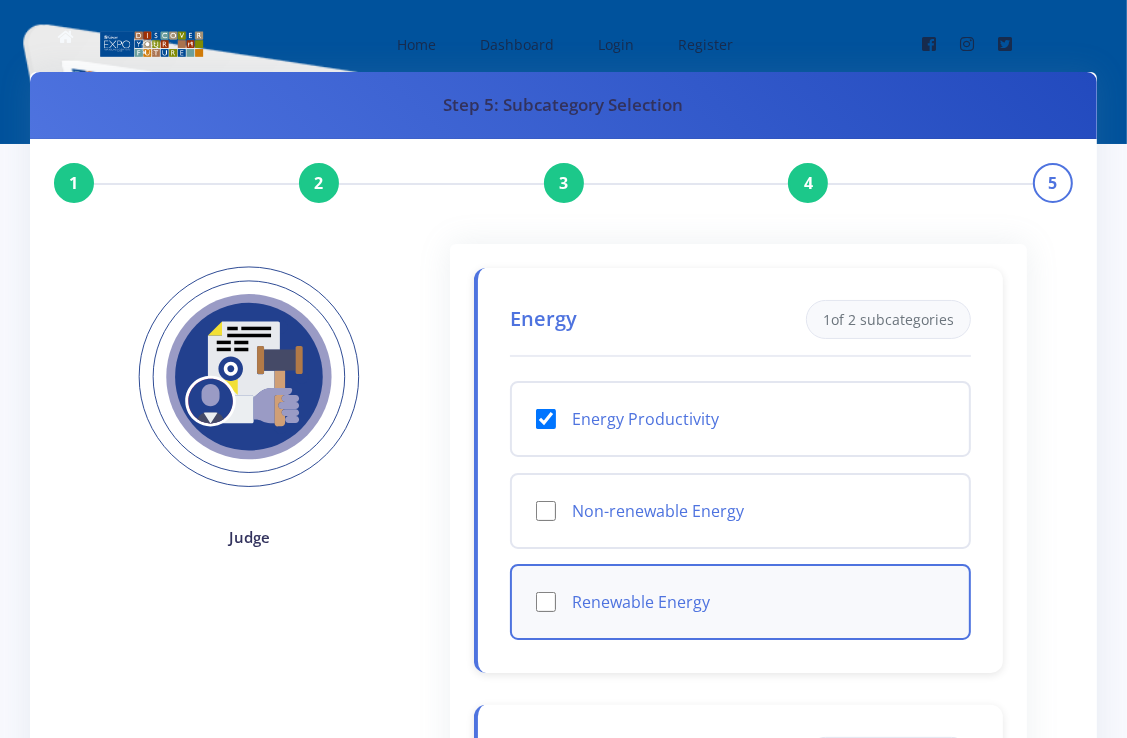 click on "Renewable Energy" at bounding box center [546, 602] 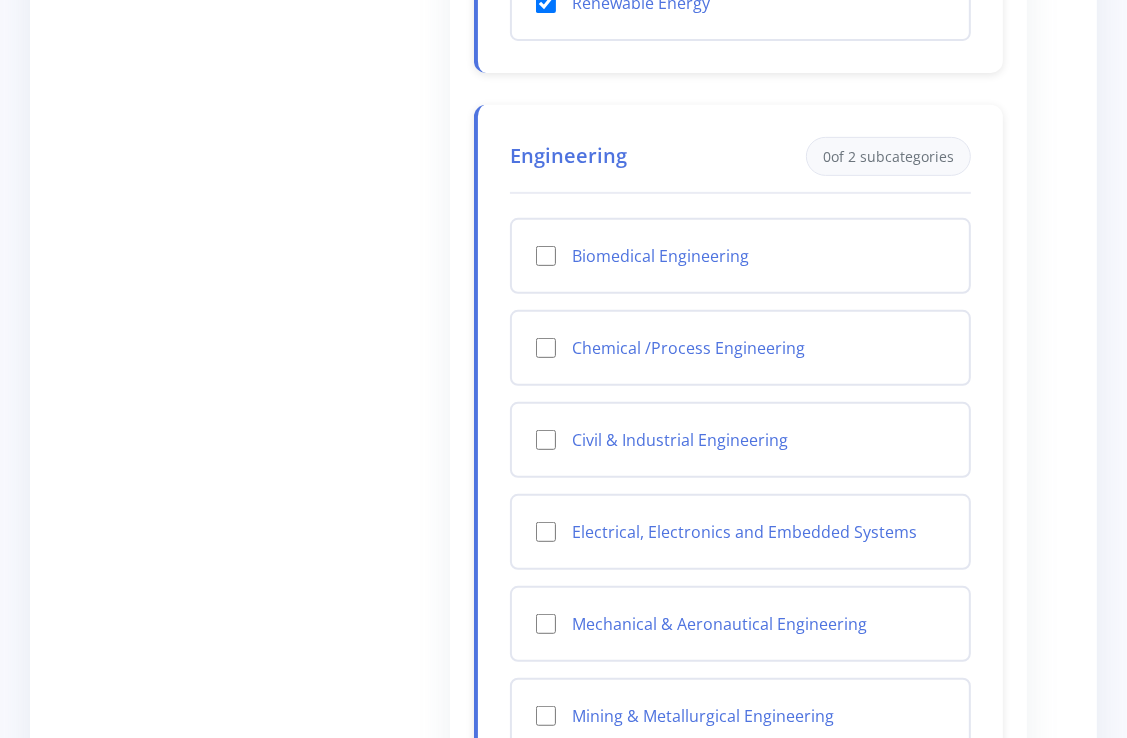 scroll, scrollTop: 700, scrollLeft: 0, axis: vertical 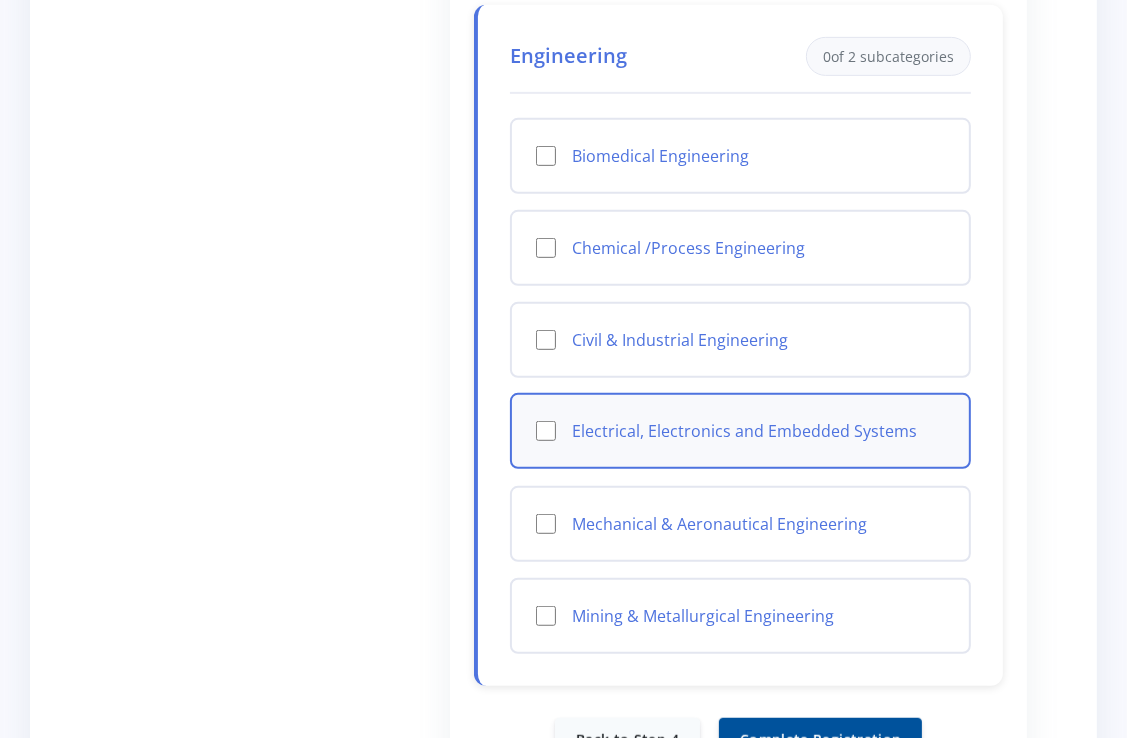 click on "Electrical, Electronics and Embedded Systems" at bounding box center [546, 431] 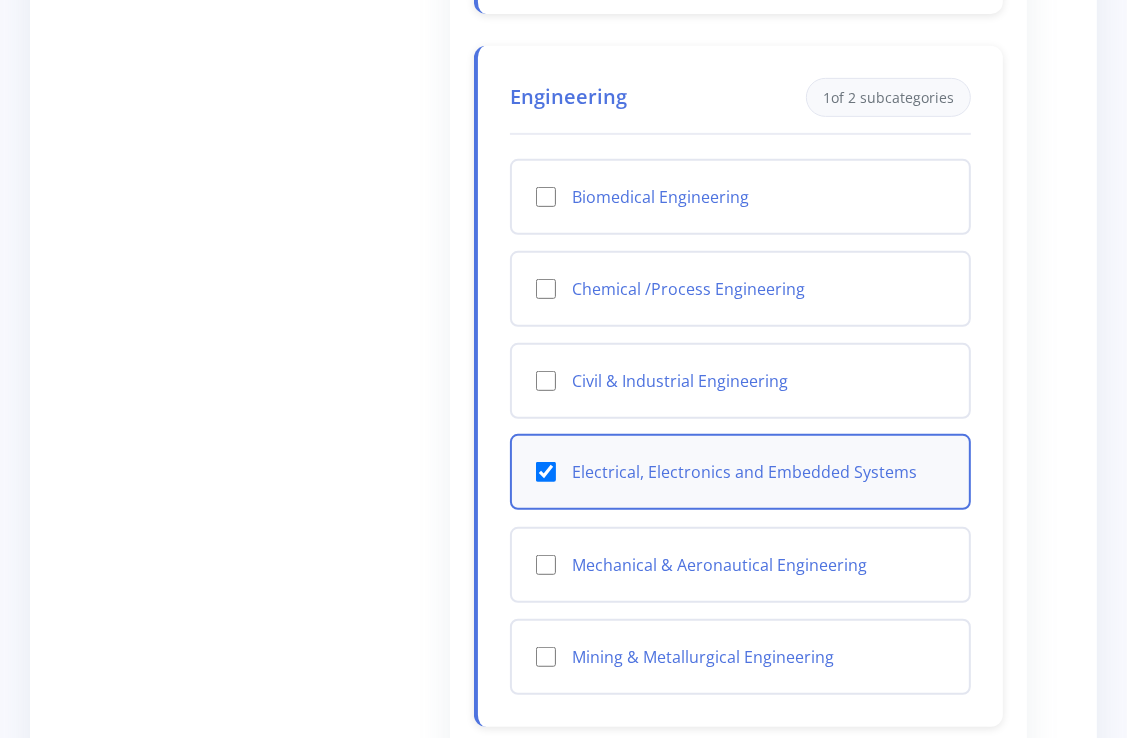 scroll, scrollTop: 700, scrollLeft: 0, axis: vertical 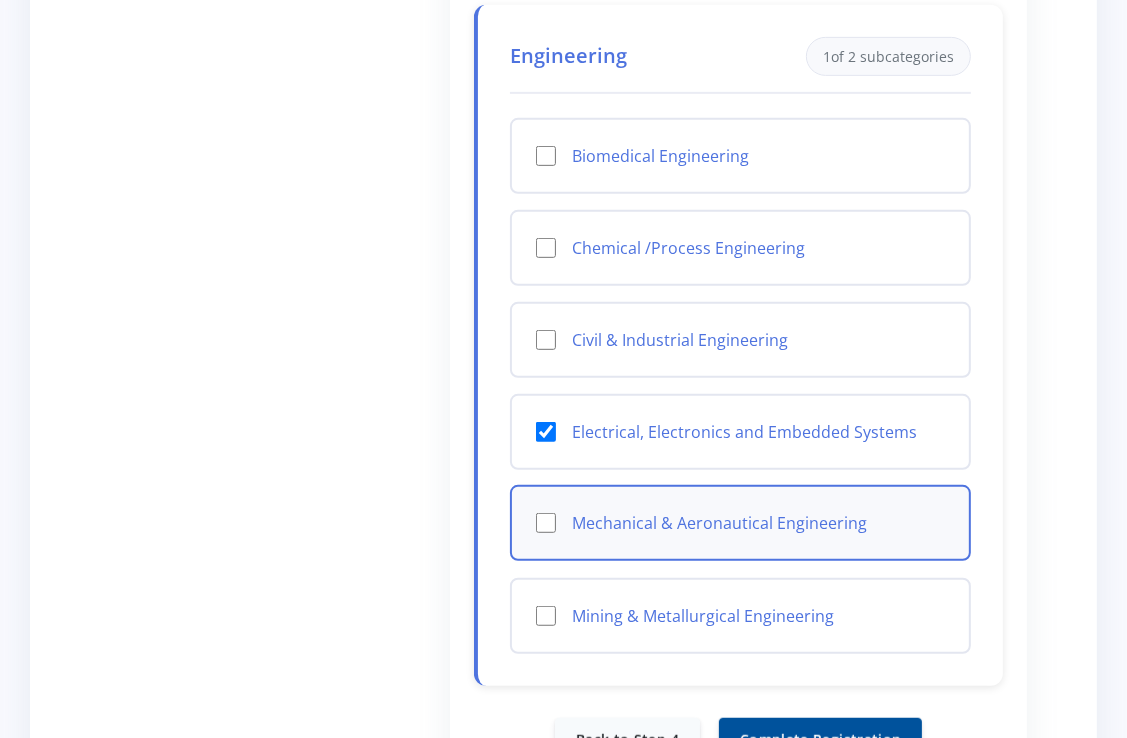 click on "Mechanical & Aeronautical Engineering" at bounding box center [546, 523] 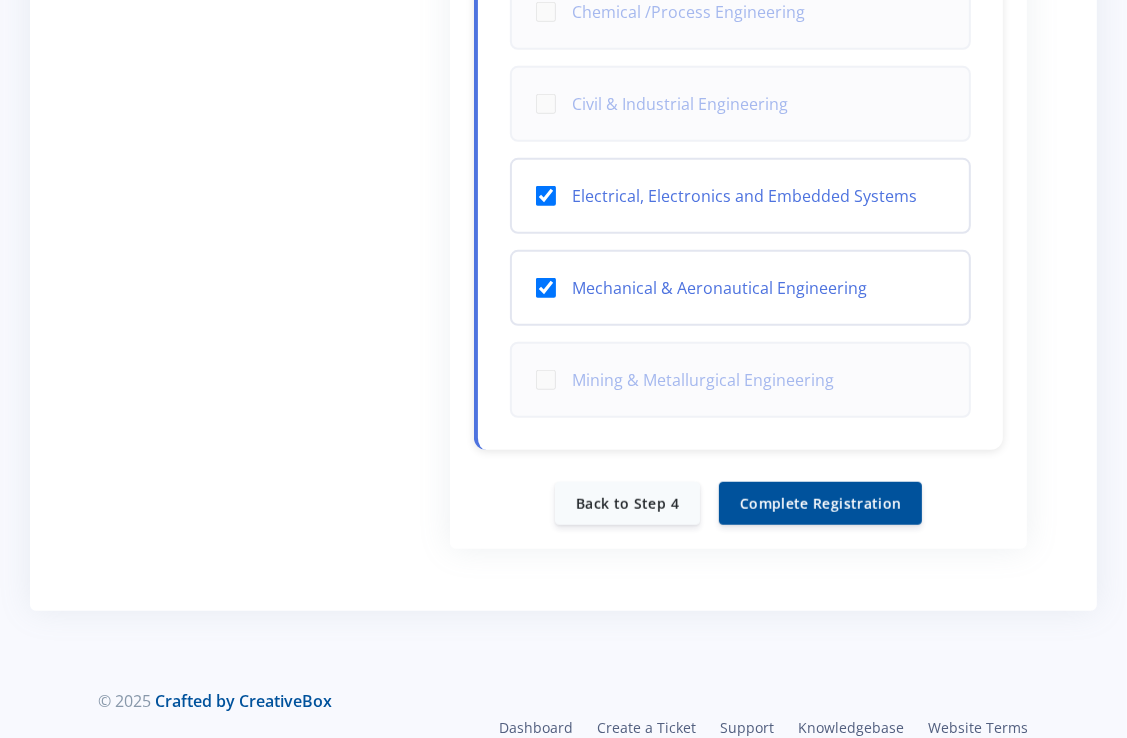 scroll, scrollTop: 977, scrollLeft: 0, axis: vertical 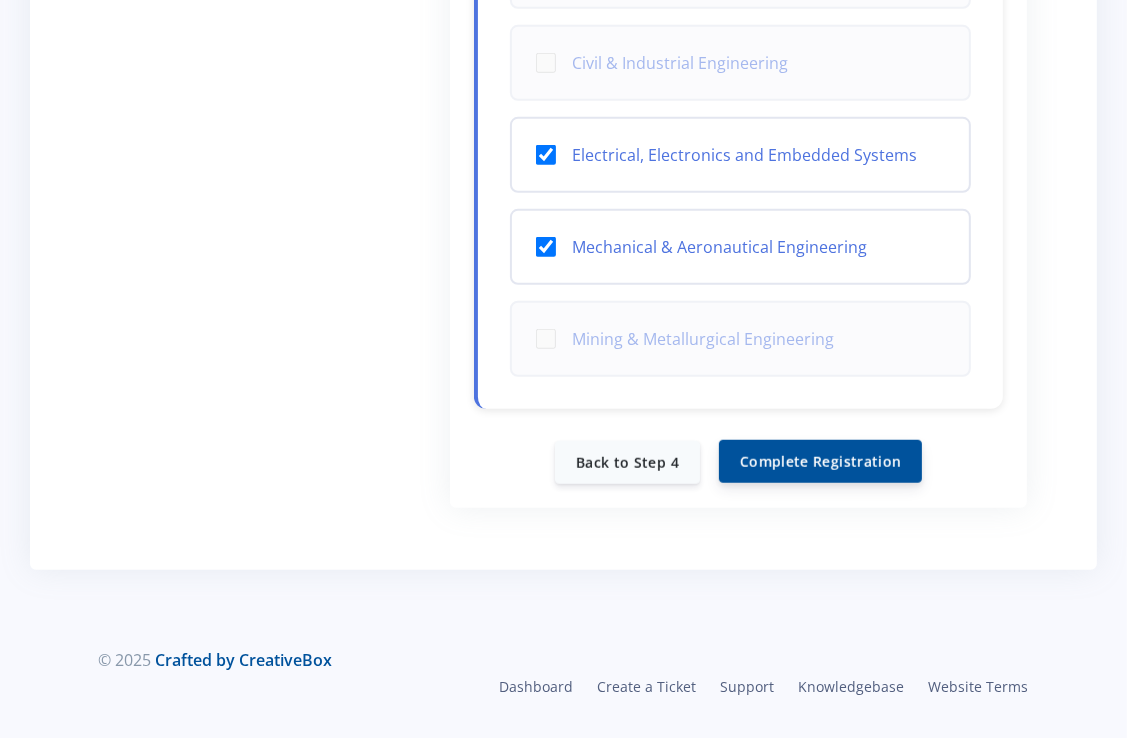 click on "Complete Registration" at bounding box center (820, 461) 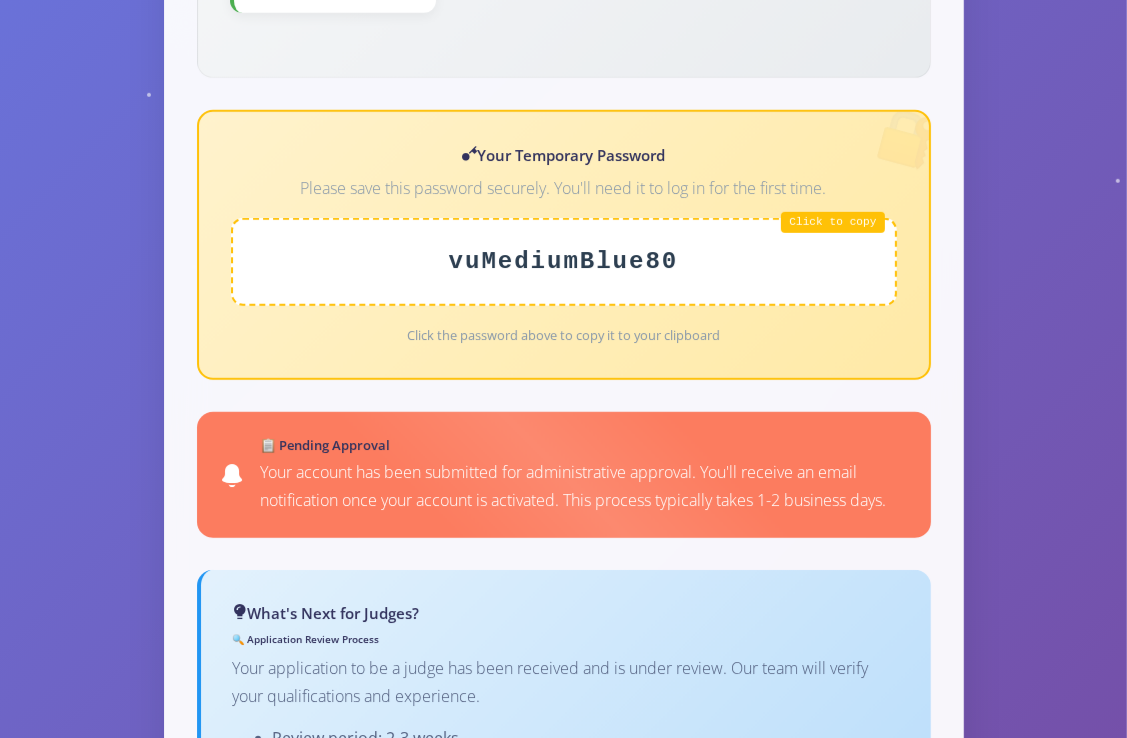 scroll, scrollTop: 700, scrollLeft: 0, axis: vertical 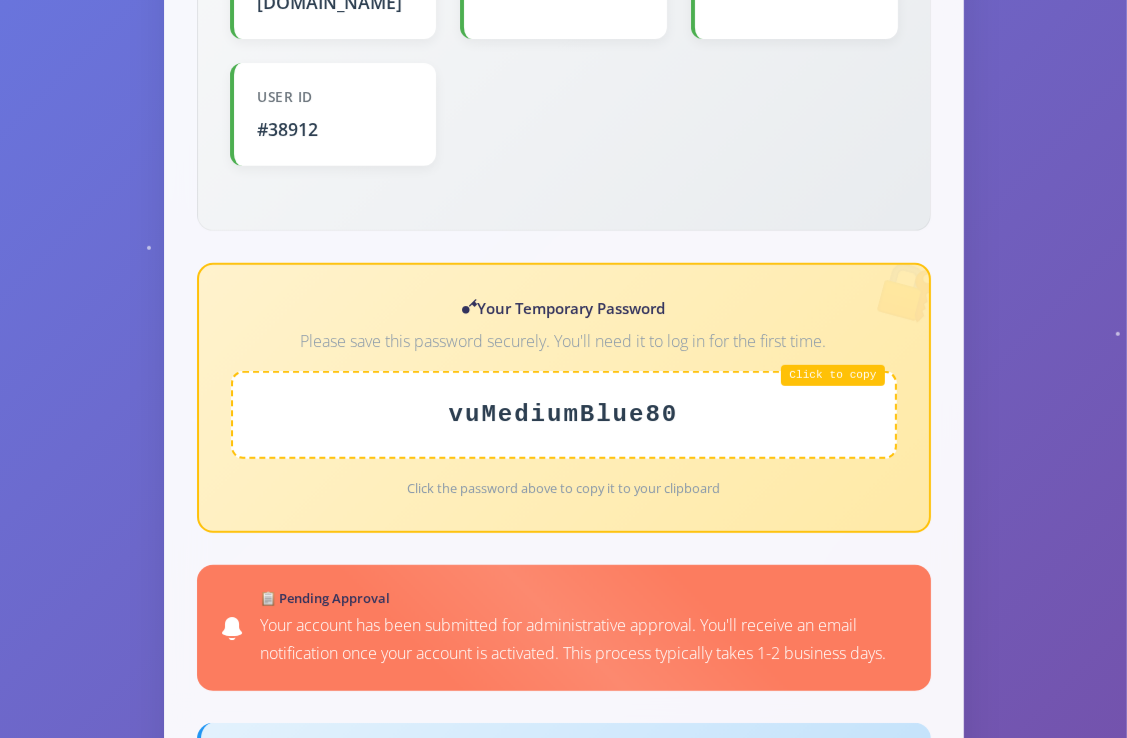 click on "vuMediumBlue80" at bounding box center [564, 415] 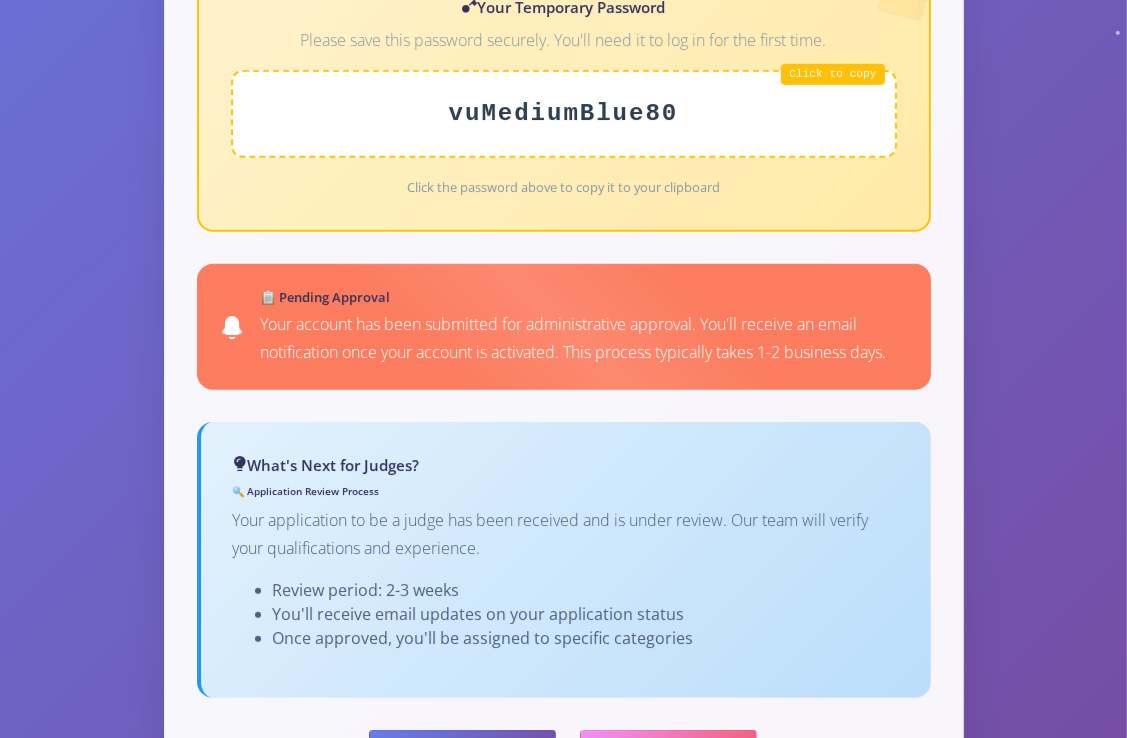 scroll, scrollTop: 1200, scrollLeft: 0, axis: vertical 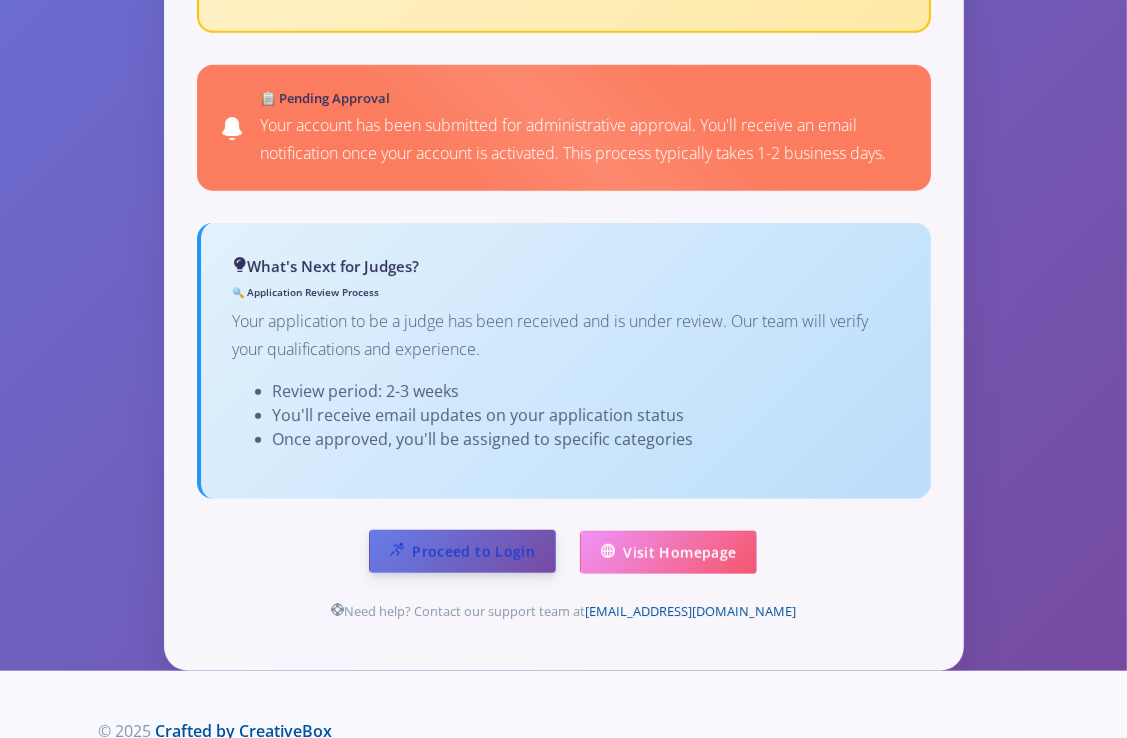 click on "Proceed to Login" at bounding box center [462, 551] 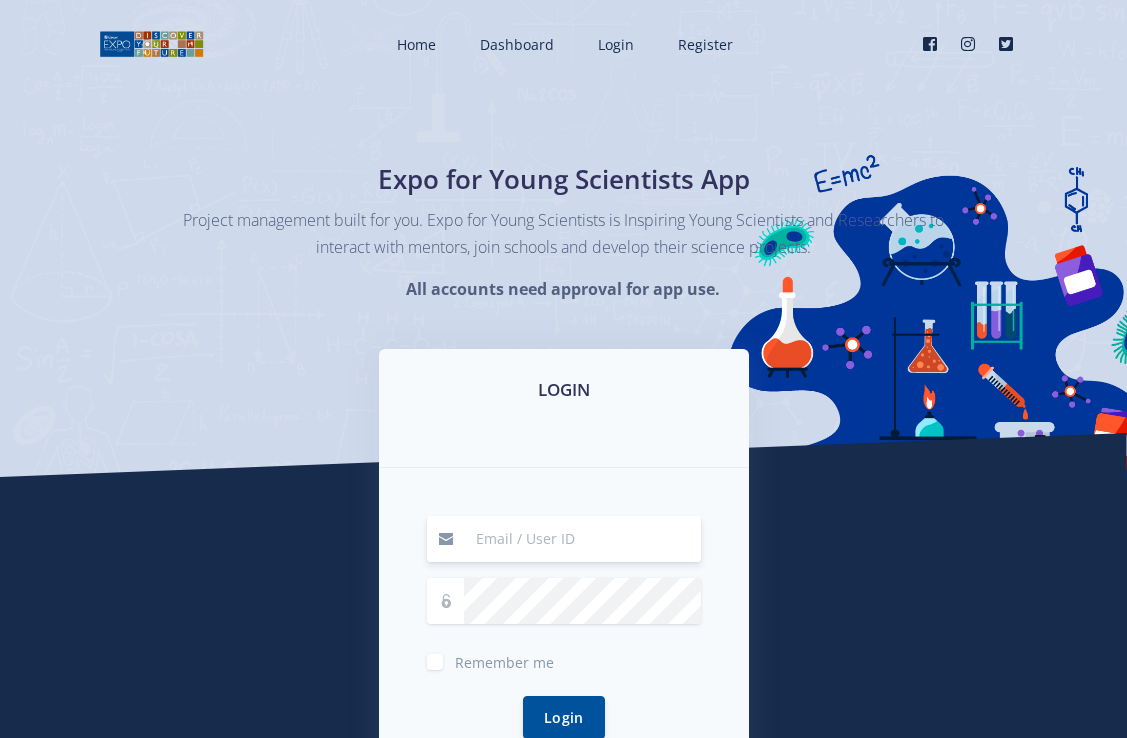 scroll, scrollTop: 0, scrollLeft: 0, axis: both 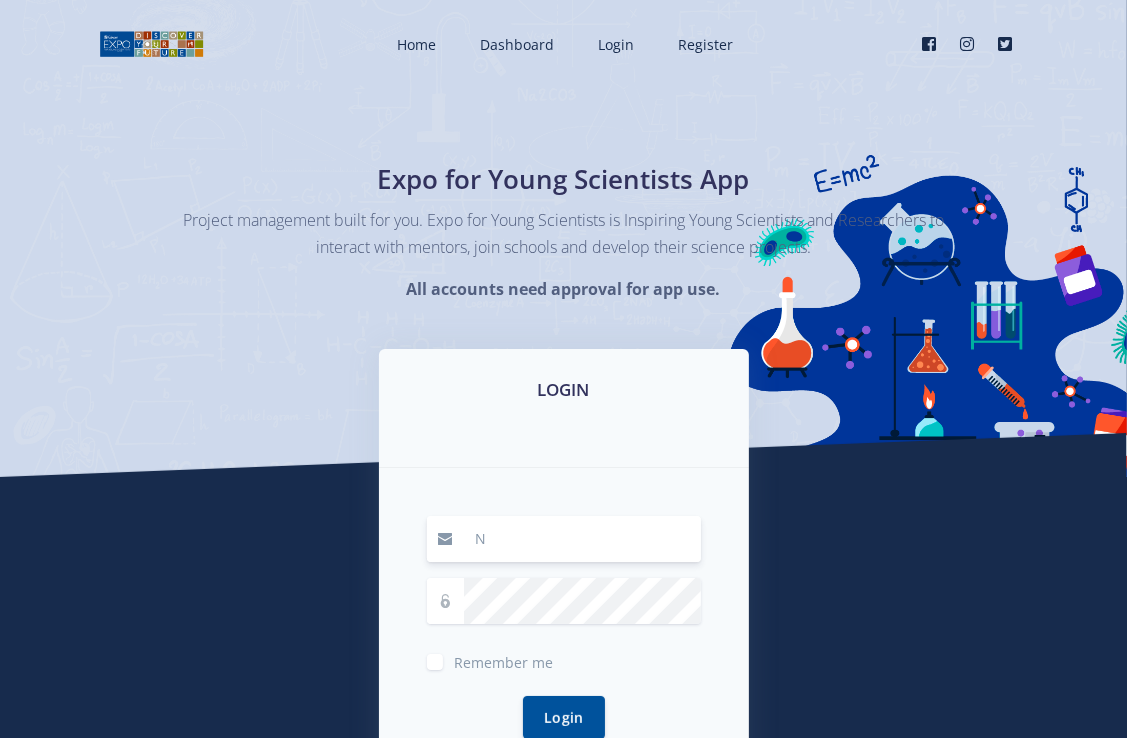 type on "[EMAIL_ADDRESS][DOMAIN_NAME]" 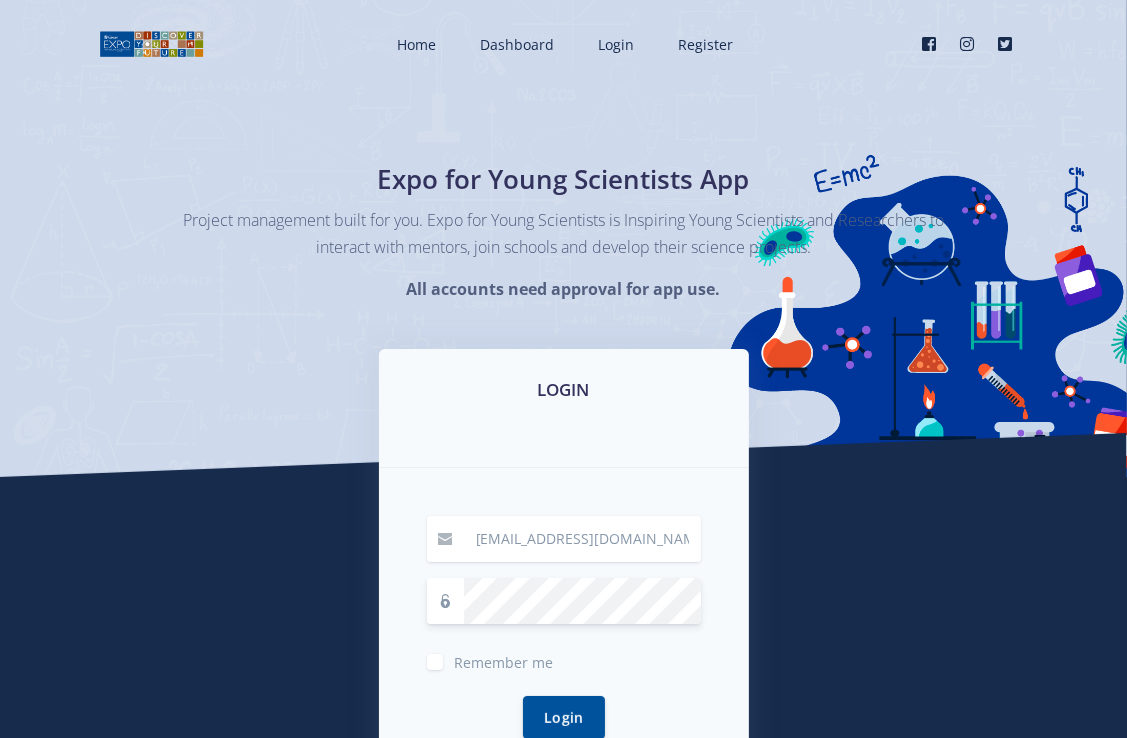 scroll, scrollTop: 100, scrollLeft: 0, axis: vertical 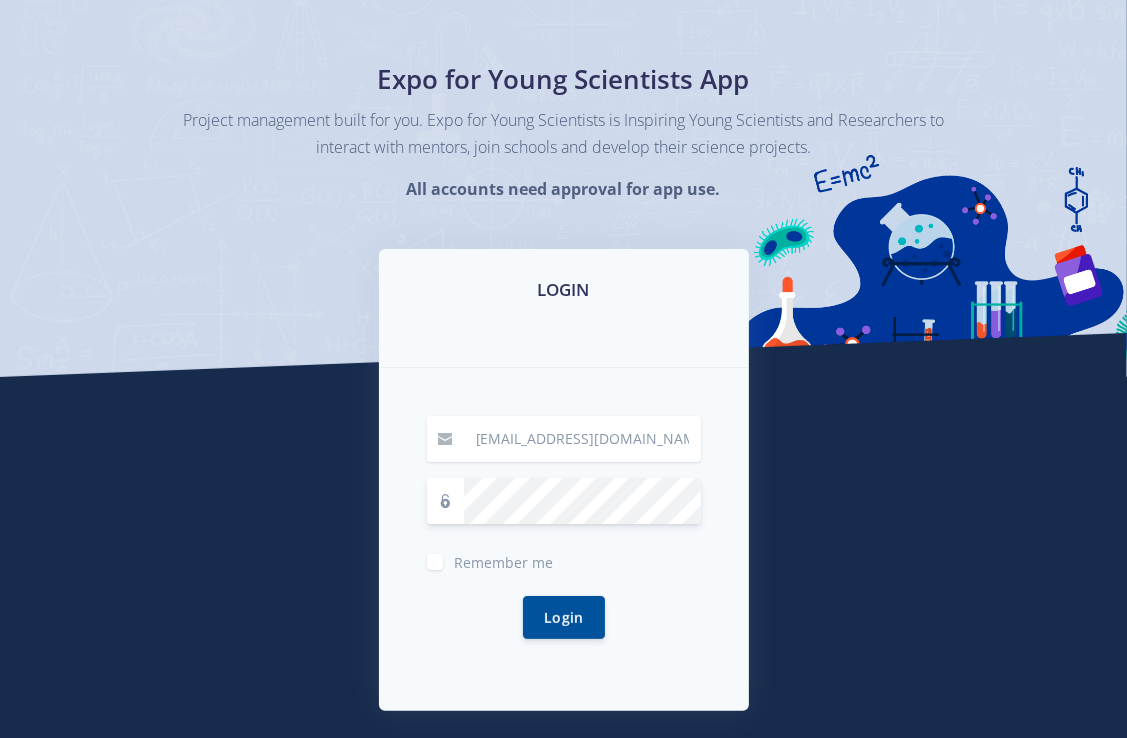 click on "Remember me" at bounding box center (504, 558) 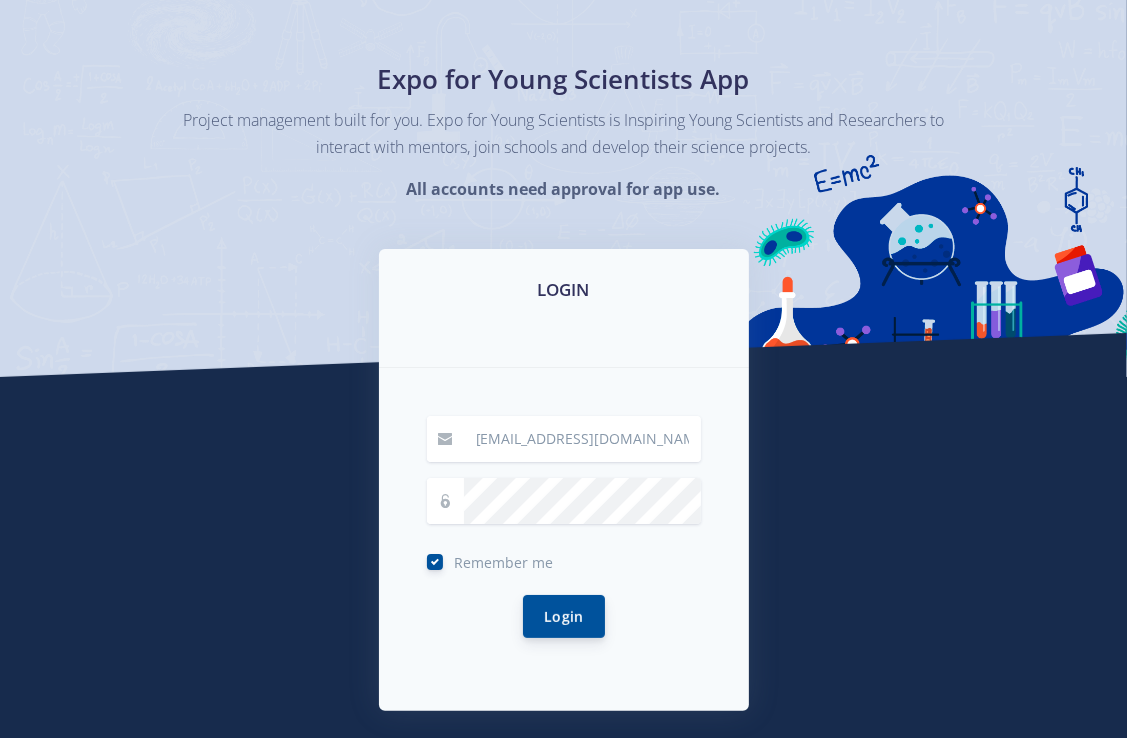 click on "Login" at bounding box center [564, 616] 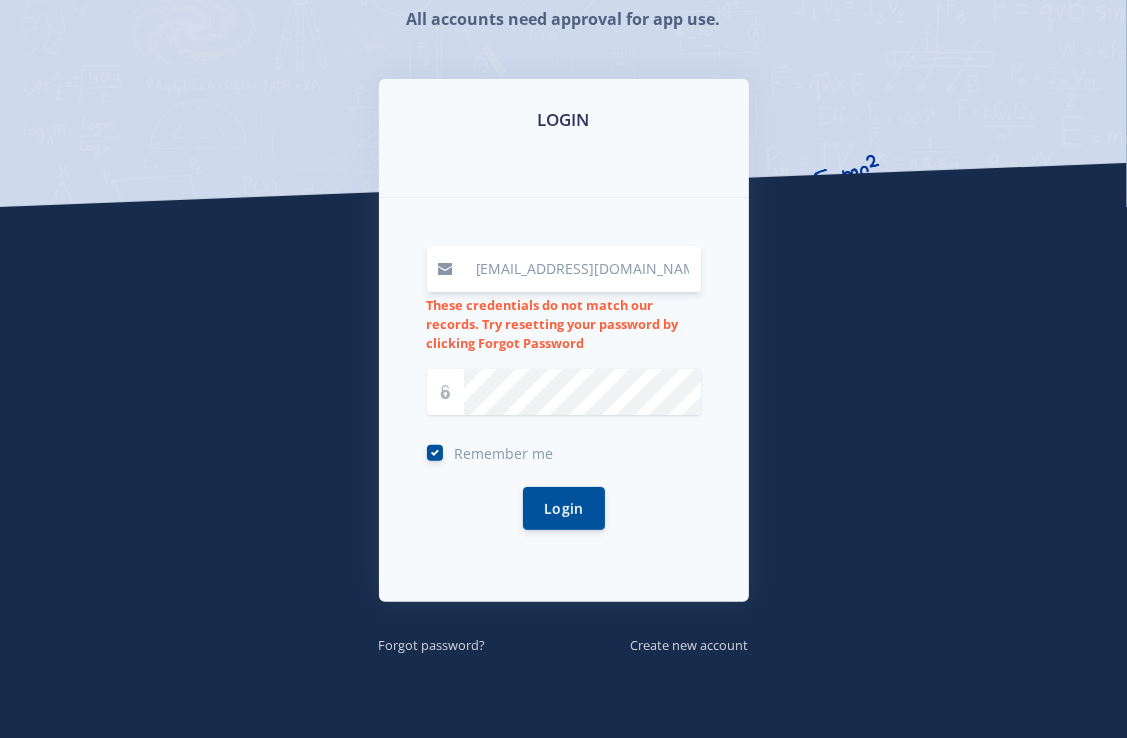 scroll, scrollTop: 384, scrollLeft: 0, axis: vertical 